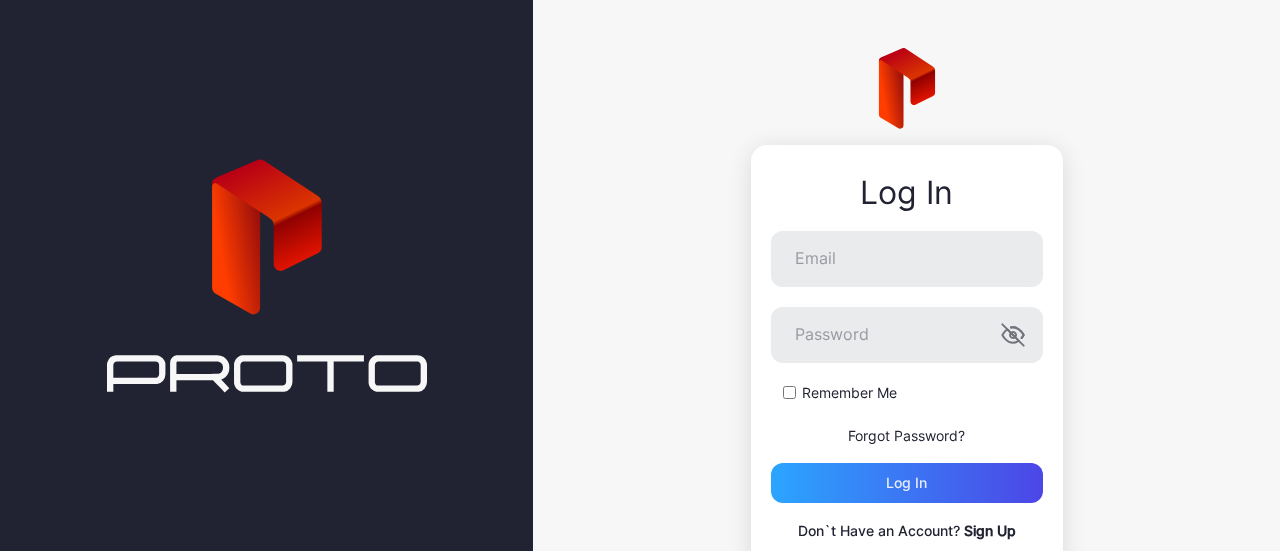 scroll, scrollTop: 0, scrollLeft: 0, axis: both 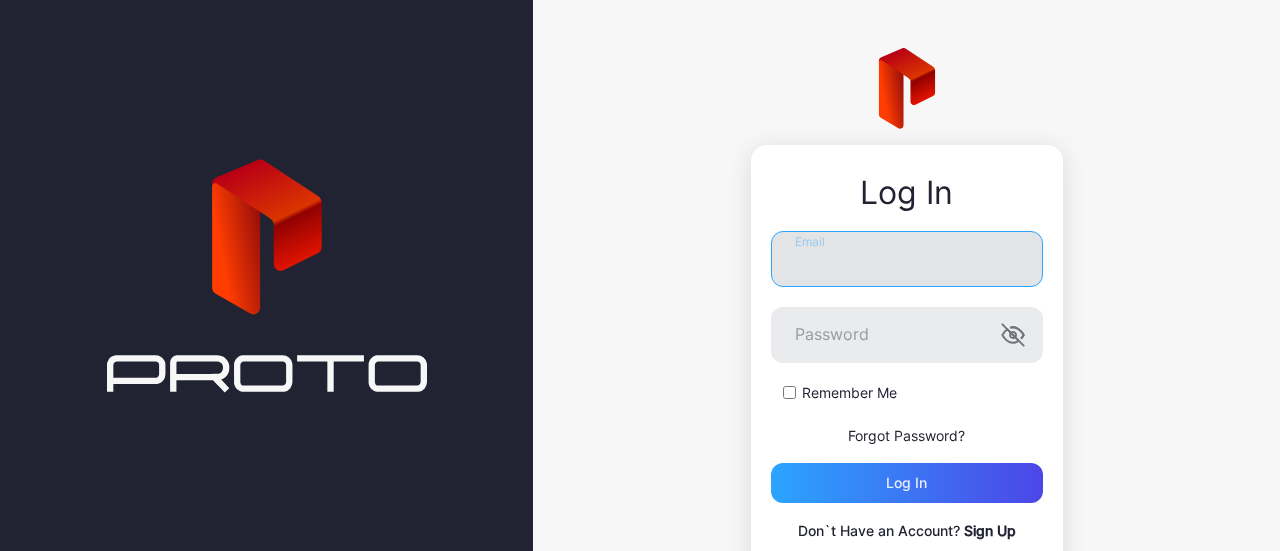 click on "Email" at bounding box center [907, 259] 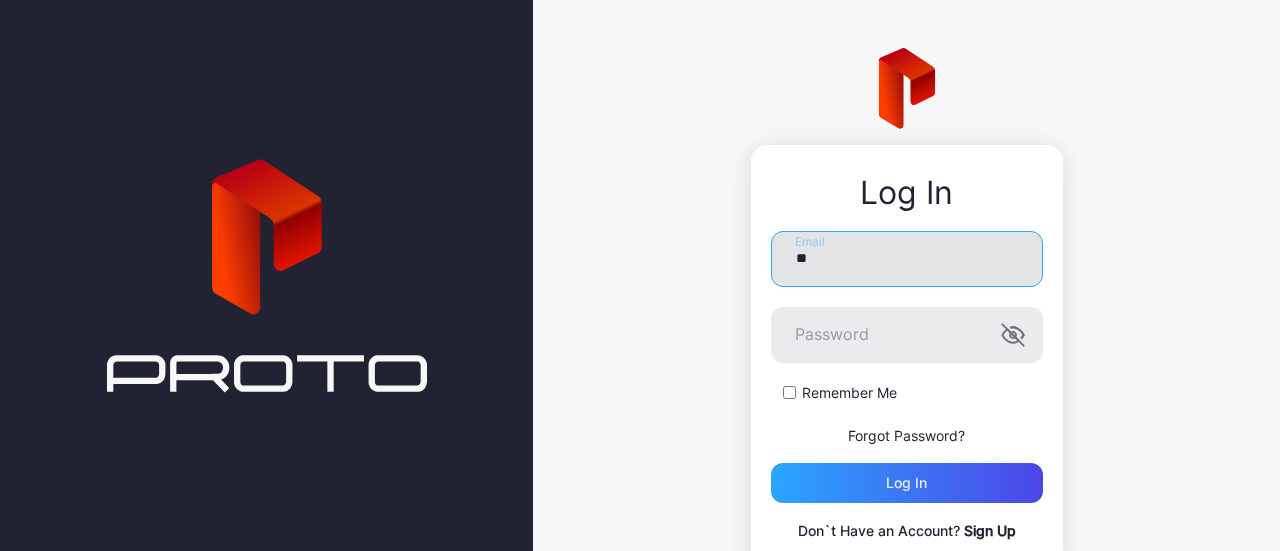 type on "*" 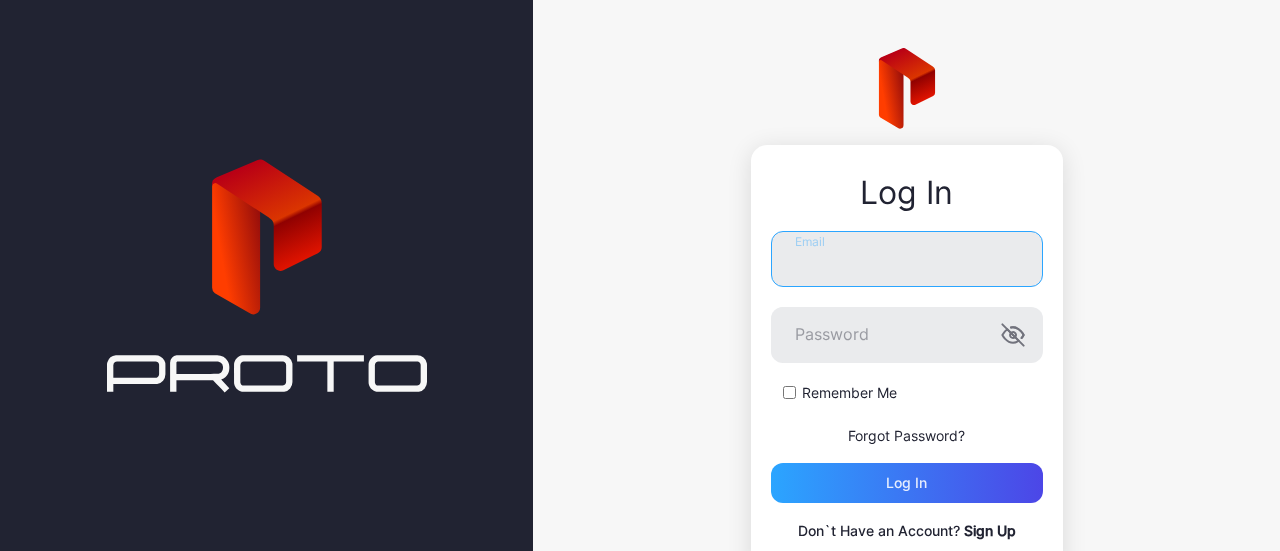 click at bounding box center [0, 551] 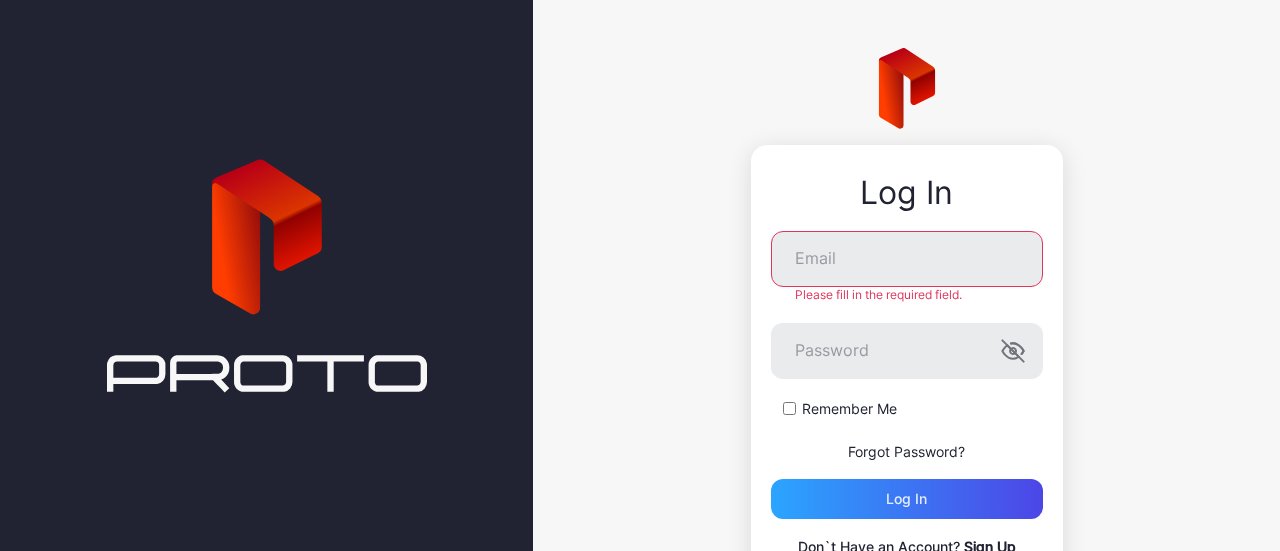 click on "Log In Email Please fill in the required field. Password Remember Me Forgot Password? Log in Don`t Have an Account?   Sign Up" at bounding box center (906, 321) 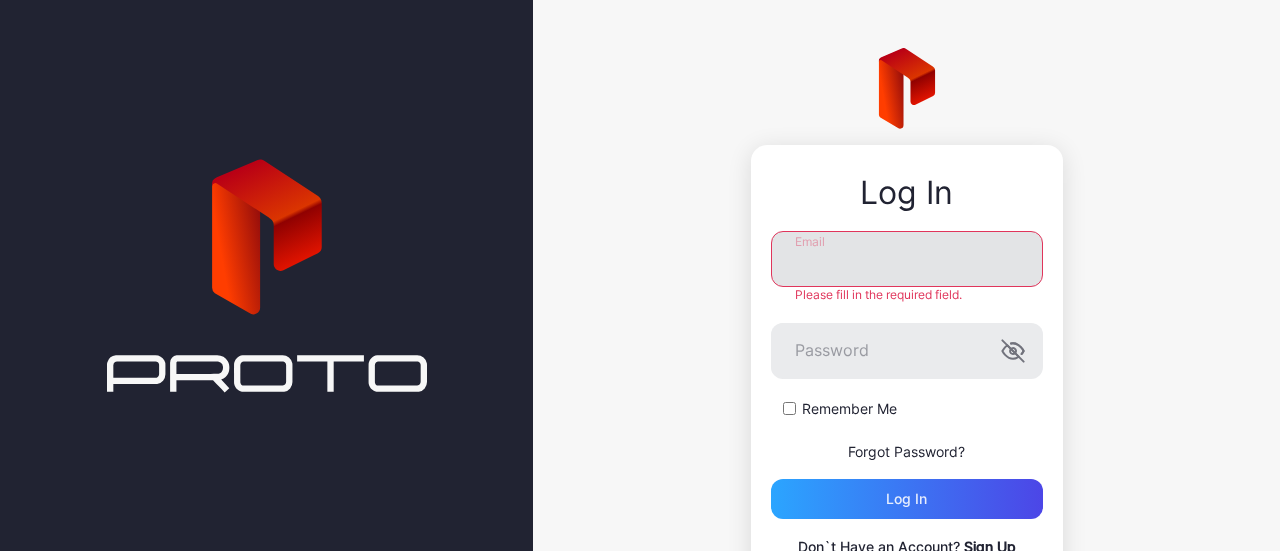 click on "Email" at bounding box center [907, 259] 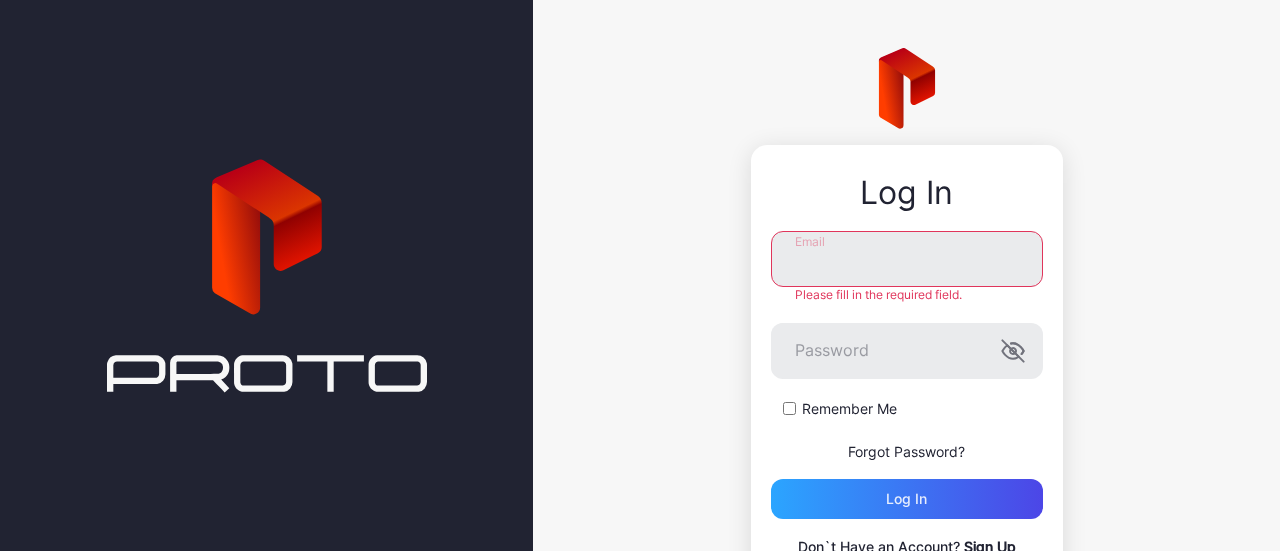 type on "**********" 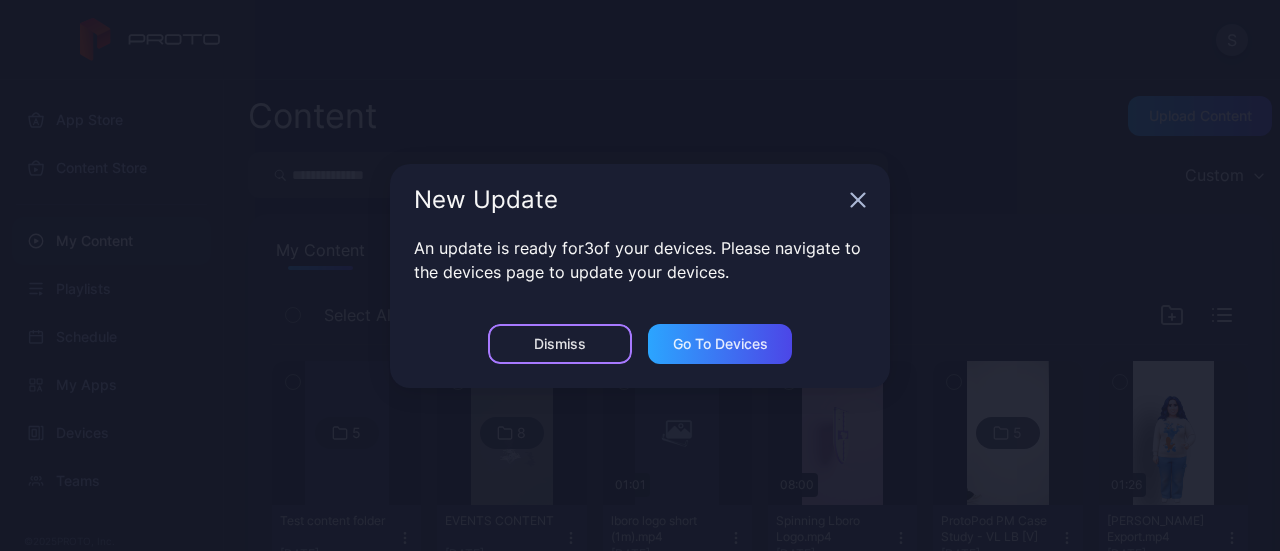 click on "Dismiss" at bounding box center (560, 344) 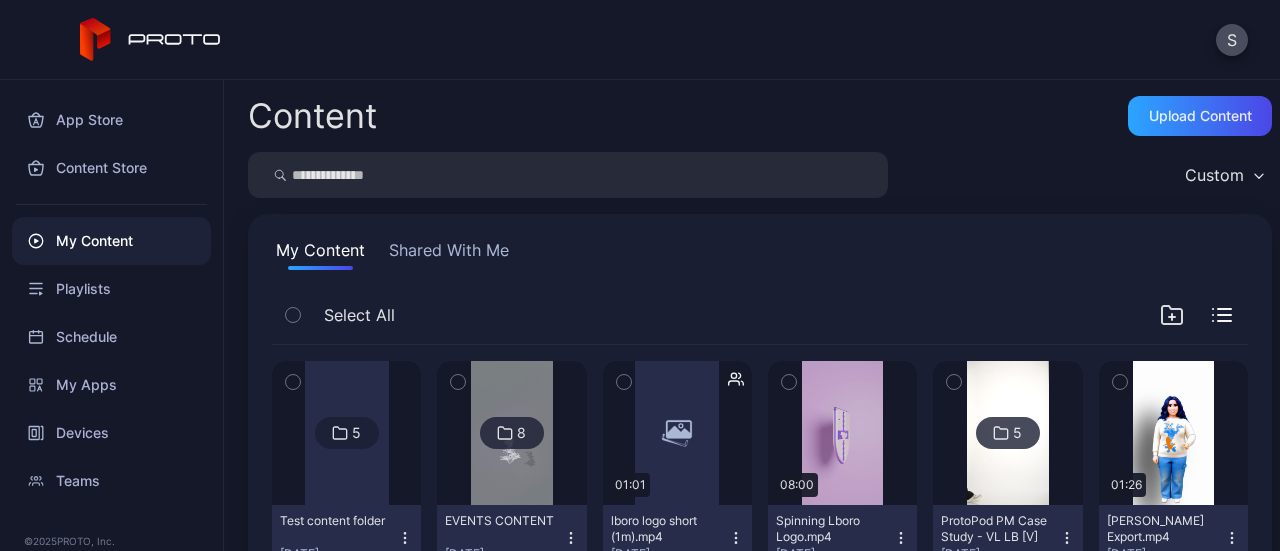 click on "5 Test content folder [DATE] 8 EVENTS CONTENT [DATE] Preview 01:01 lboro logo short (1m).mp4 [DATE] Preview 08:00 Spinning Lboro Logo.mp4 [DATE] 5 ProtoPod PM Case Study - VL LB [V] [DATE] Preview 01:26 [PERSON_NAME] Export.mp4 [DATE] 7 DigiLabs | Tests [DATE] 2 Students [DATE] Preview 00:24 Christmas Tree.mp4 [DATE] 1 LTSMG [DATE] Preview 02:30 Vice-Chancellor Introduction for Open Day.mp4 [DATE] Preview 01:04 [PERSON_NAME] and logo-rotated.mov [DATE] Preview 03:05 Vice-Chancellor Introduction for Halls.mp4 [DATE] 55 Leadership Conference [DATE] Preview DigiLabsLogo_spinning.glb [DATE] Preview 01:00 GaryPortal_4K_916.mp4 [DATE] Preview 01:00 GaryPortal4K_169.mp4 [DATE] 41 Test Videos [DATE] 1 [PERSON_NAME] [DATE] 1 [PERSON_NAME] Society [DATE] Loading ..." at bounding box center (760, 803) 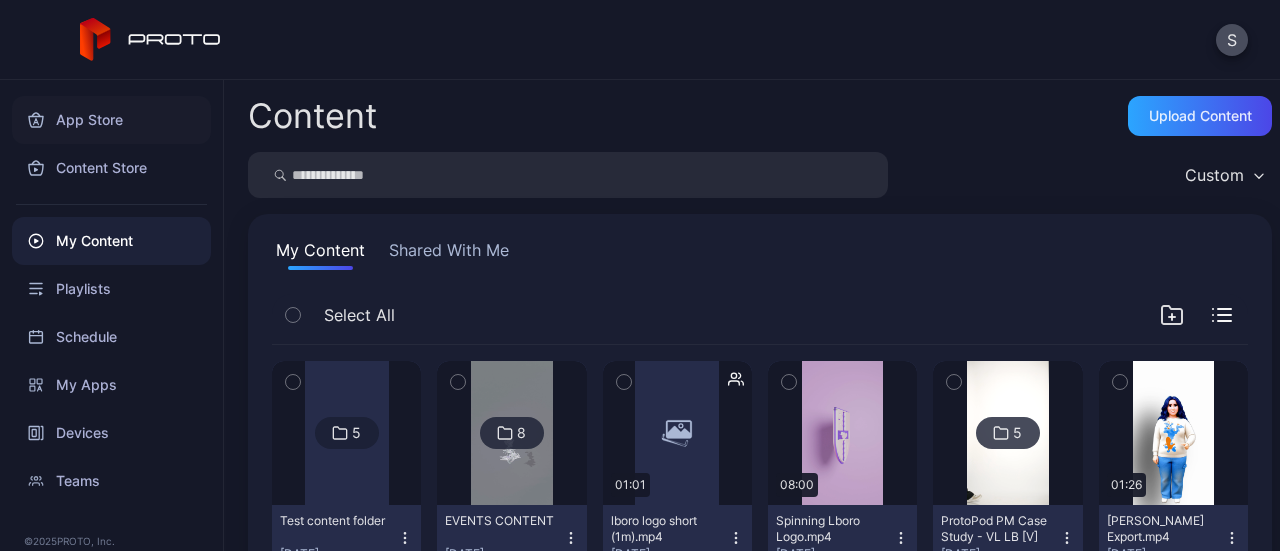 click on "App Store" at bounding box center (111, 120) 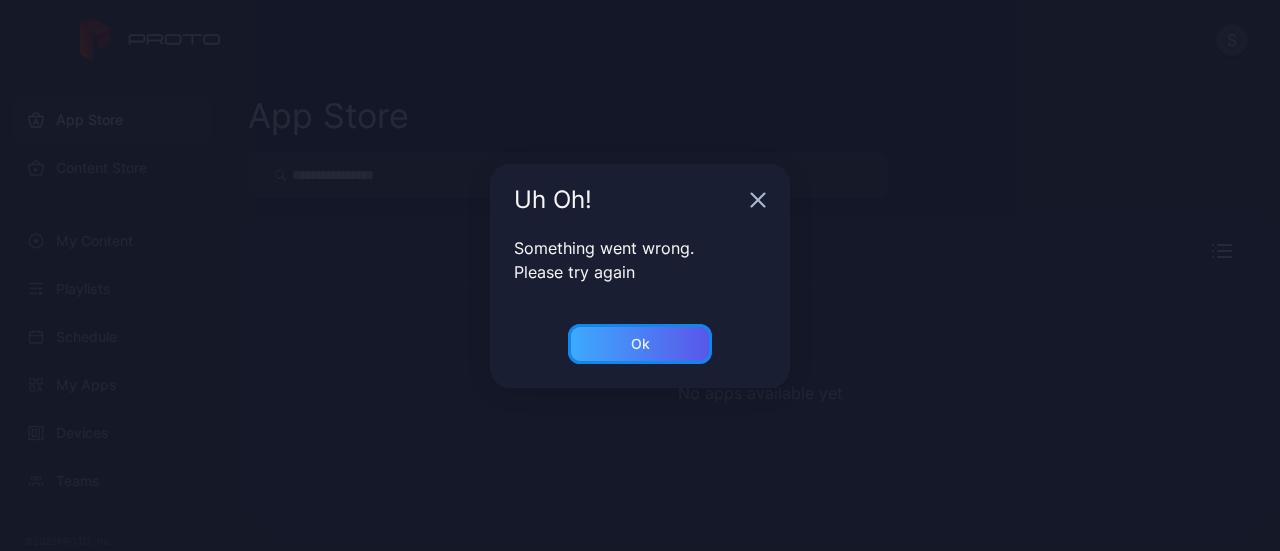click on "Ok" at bounding box center [640, 344] 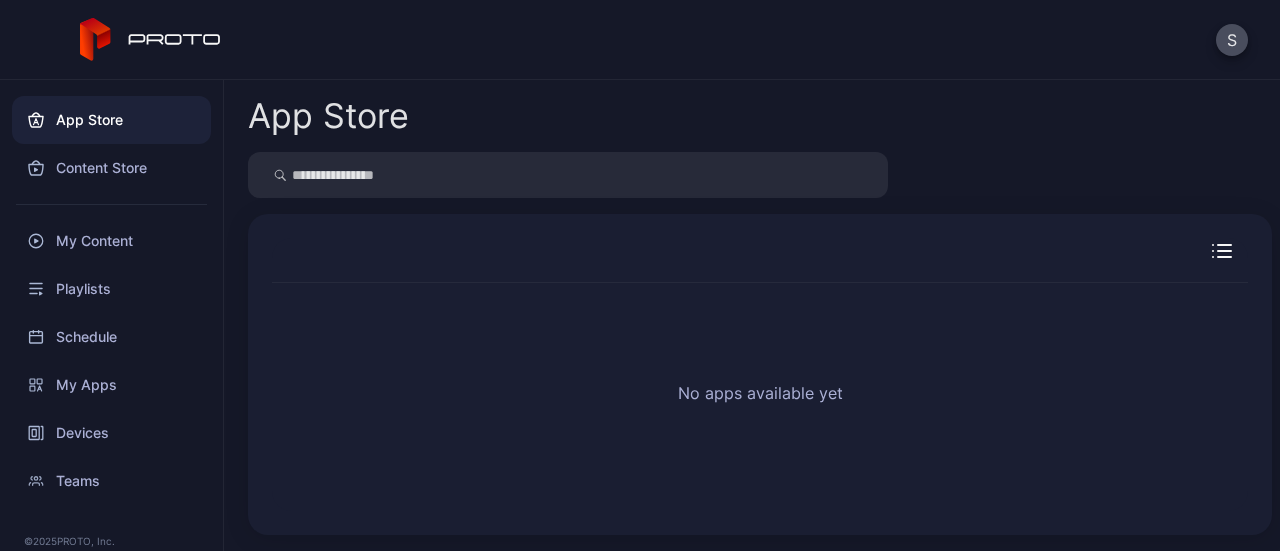 click on "App Store" at bounding box center (111, 120) 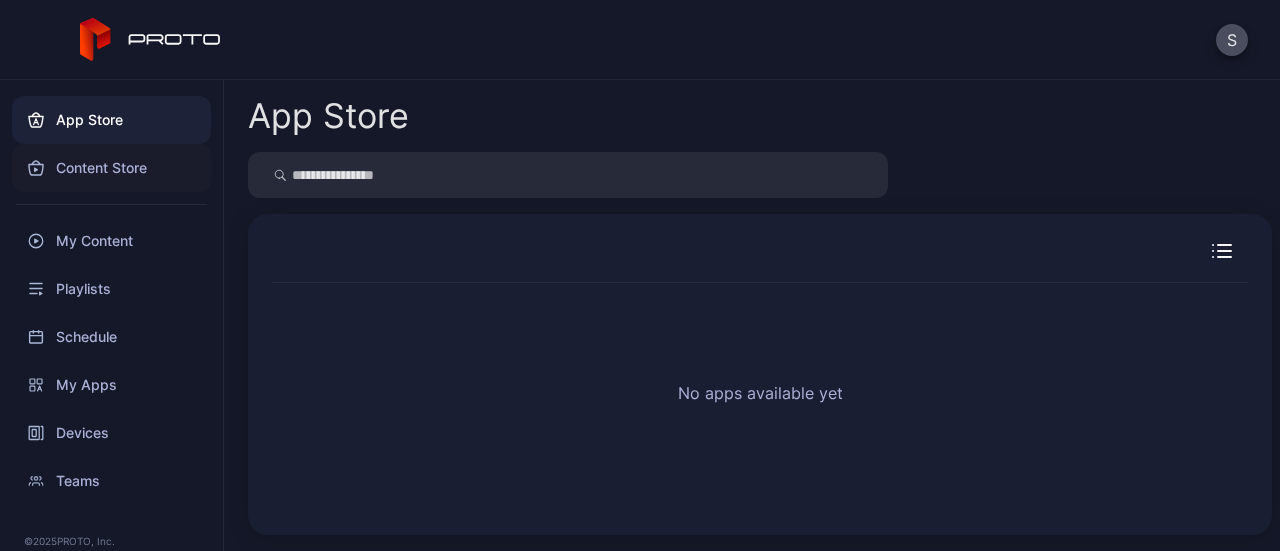 click on "Content Store" at bounding box center [111, 168] 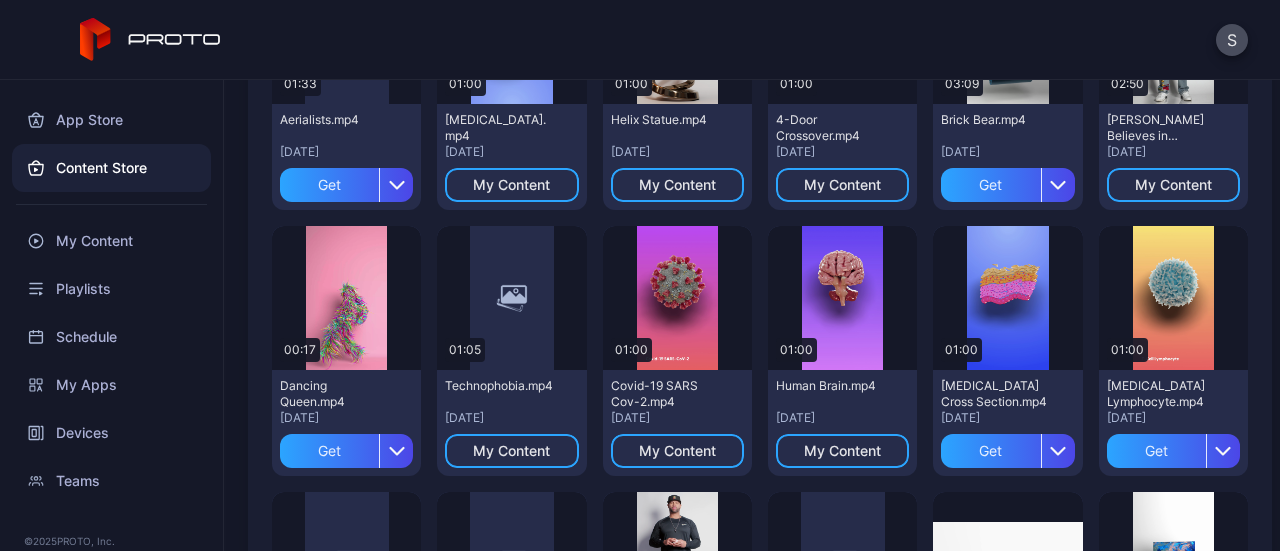 scroll, scrollTop: 578, scrollLeft: 0, axis: vertical 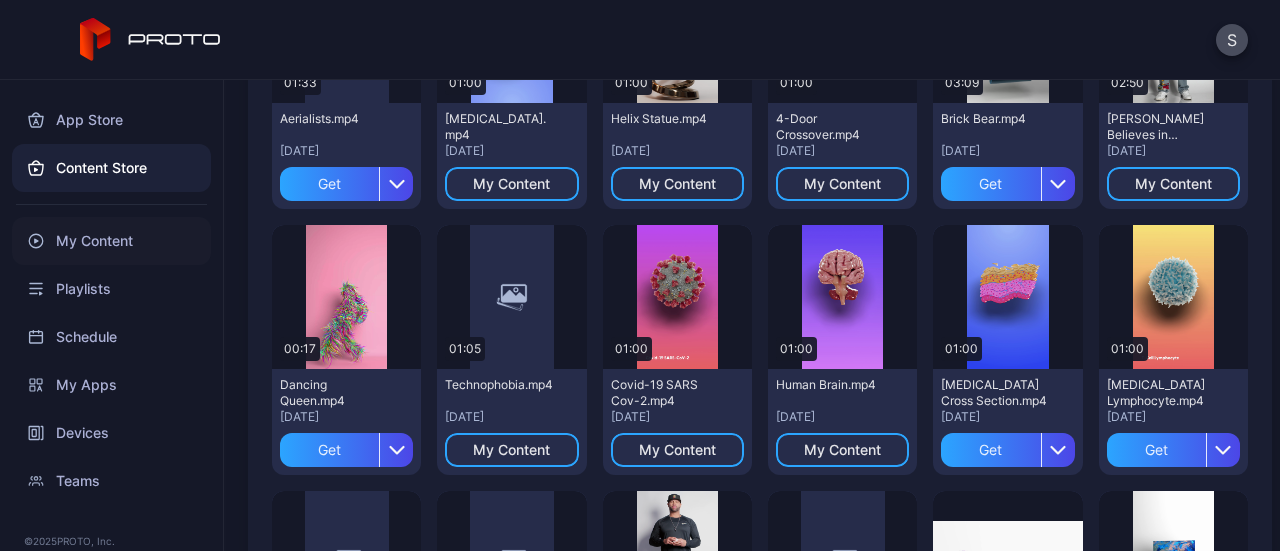 click on "My Content" at bounding box center (111, 241) 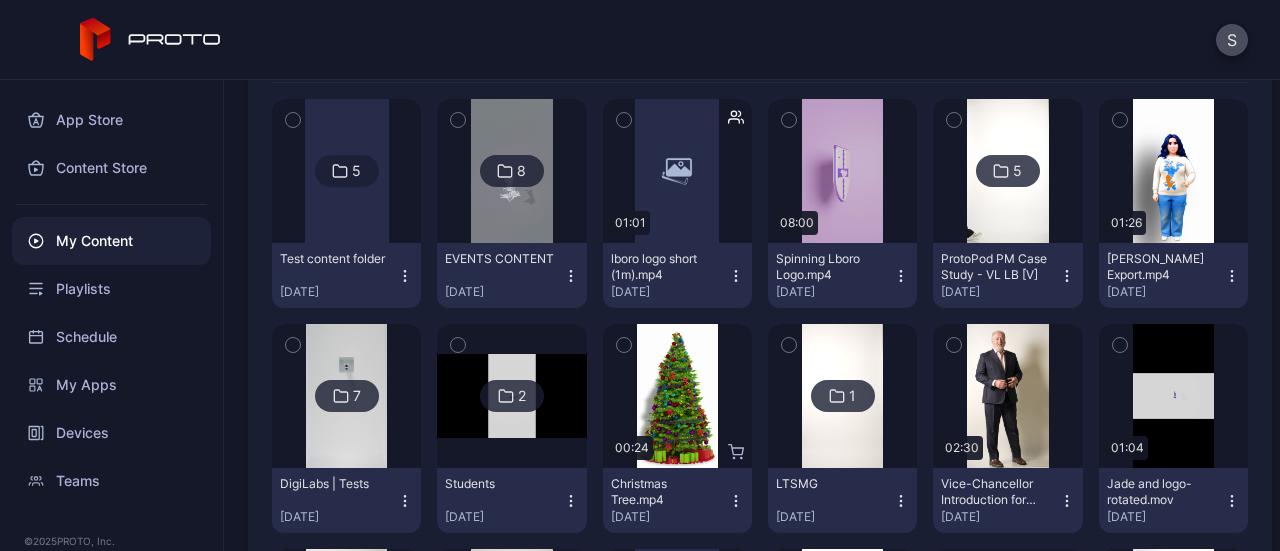 scroll, scrollTop: 0, scrollLeft: 0, axis: both 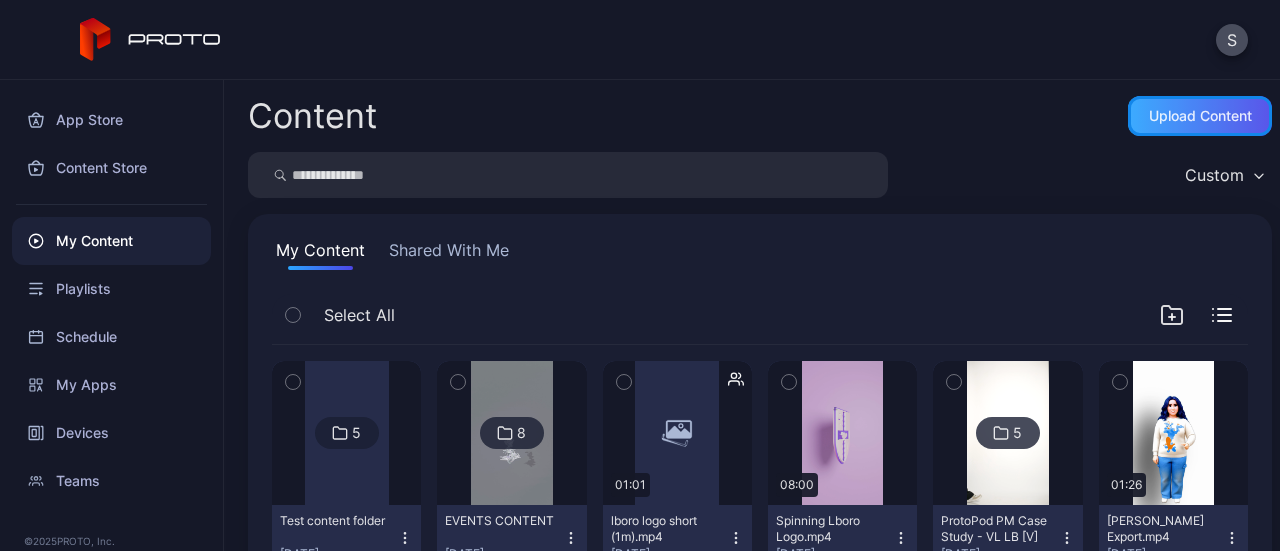 click on "Upload Content" at bounding box center [1200, 116] 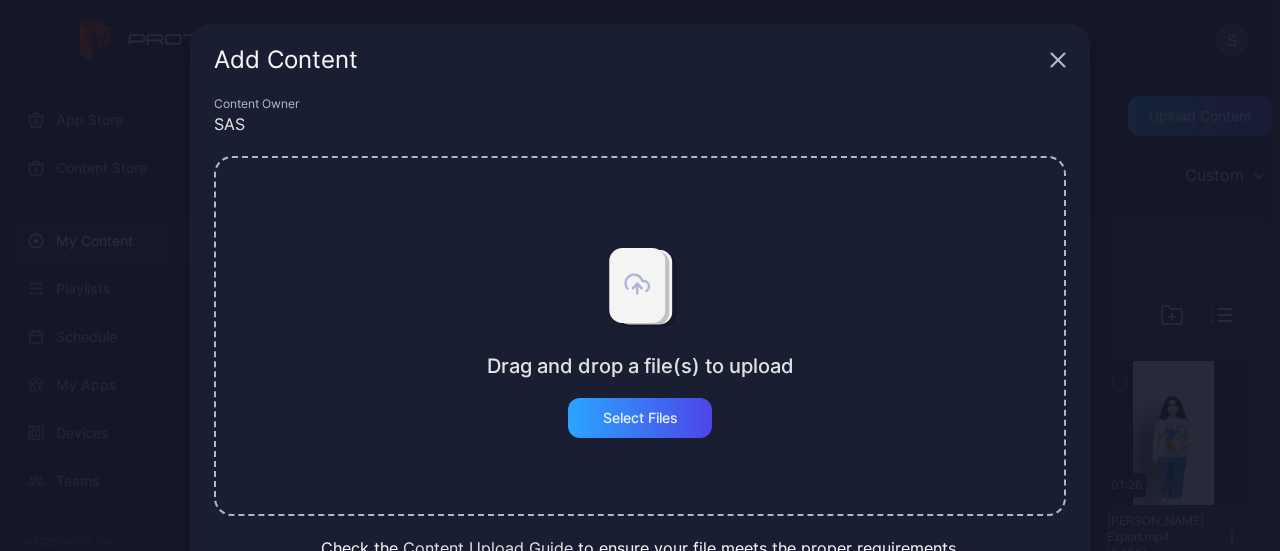 click 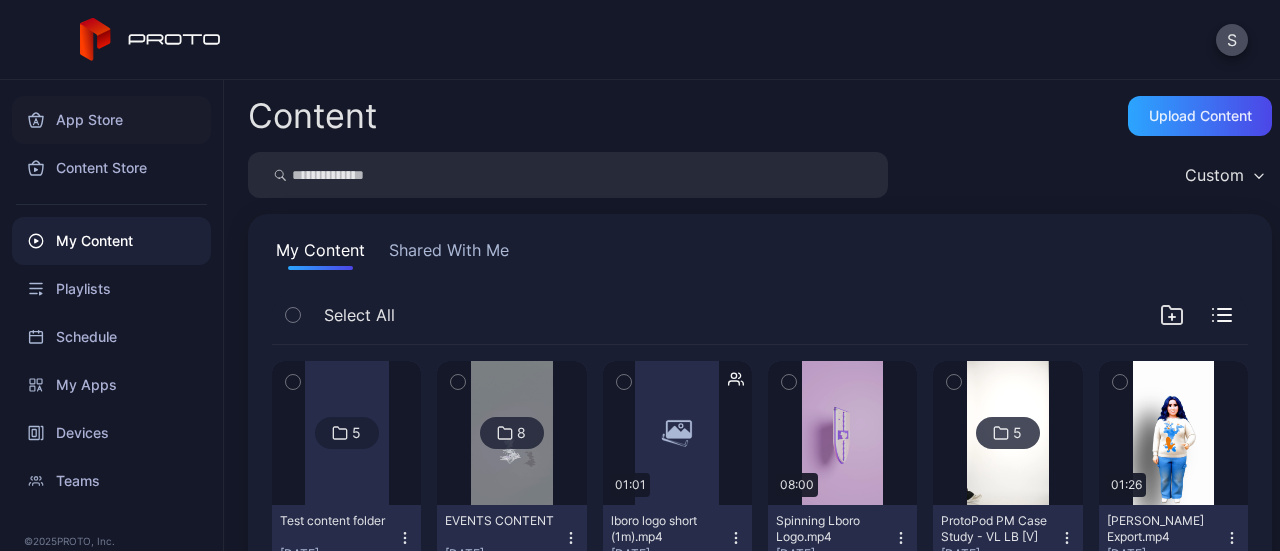 click on "App Store" at bounding box center (111, 120) 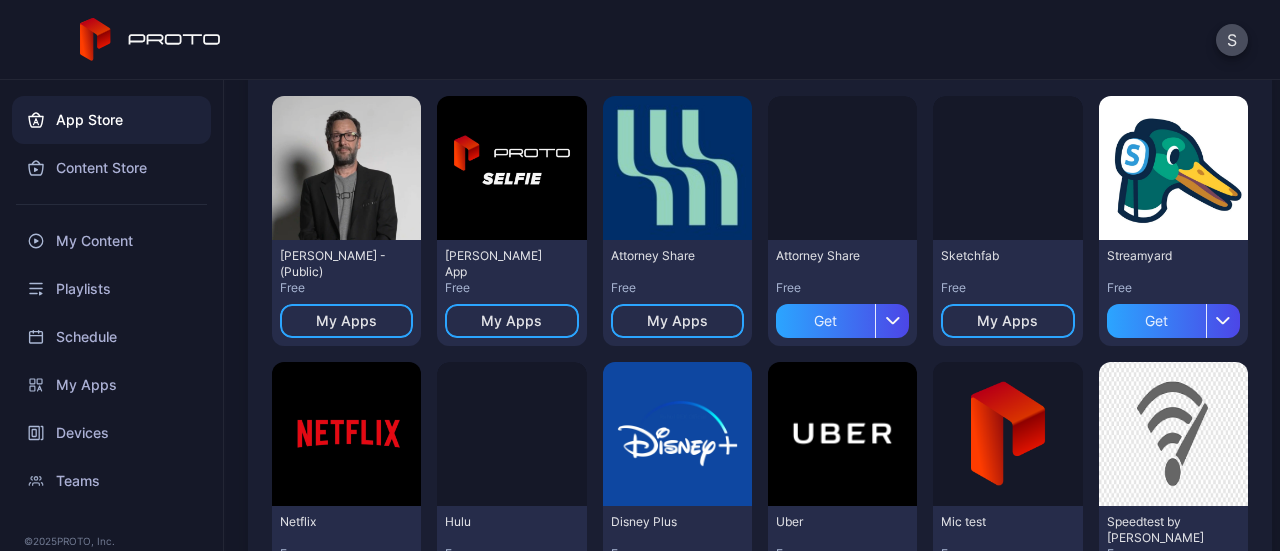 scroll, scrollTop: 194, scrollLeft: 0, axis: vertical 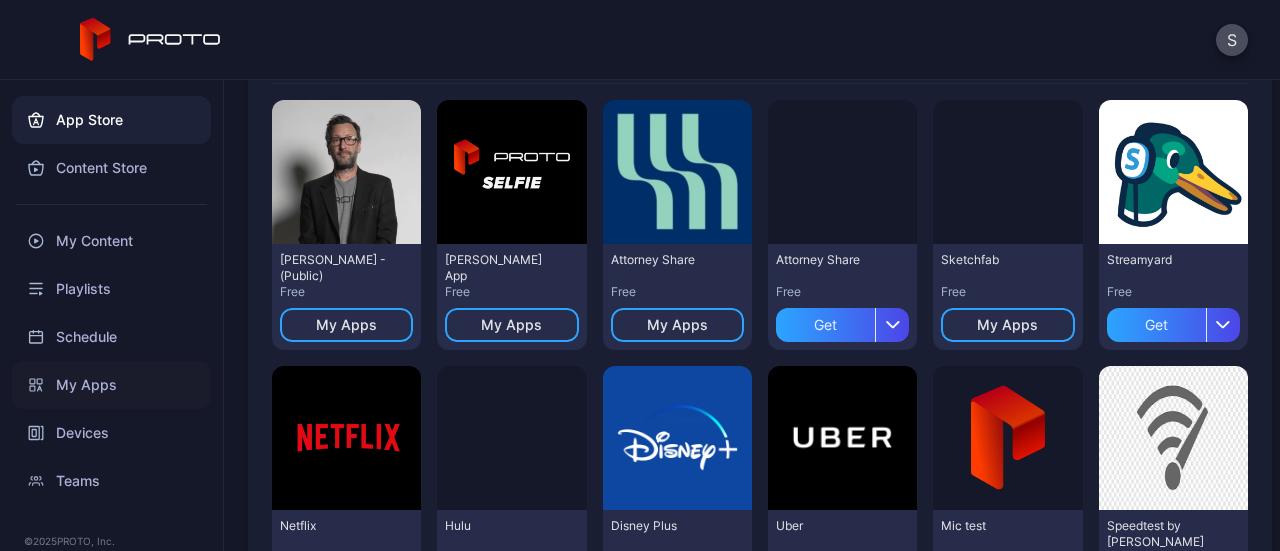 click on "My Apps" at bounding box center [111, 385] 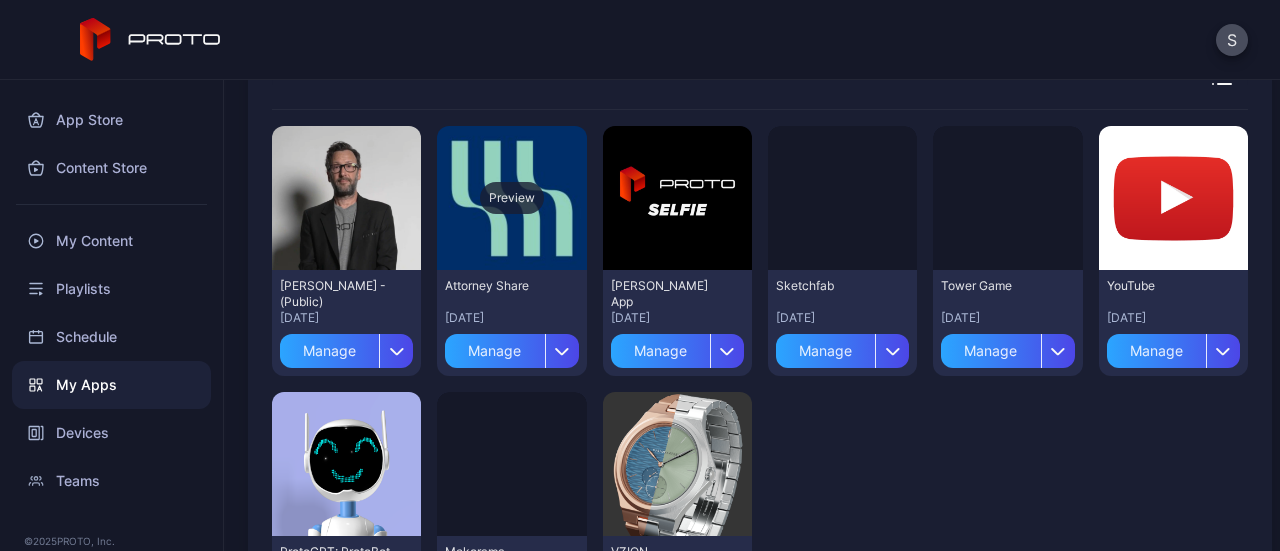 scroll, scrollTop: 185, scrollLeft: 0, axis: vertical 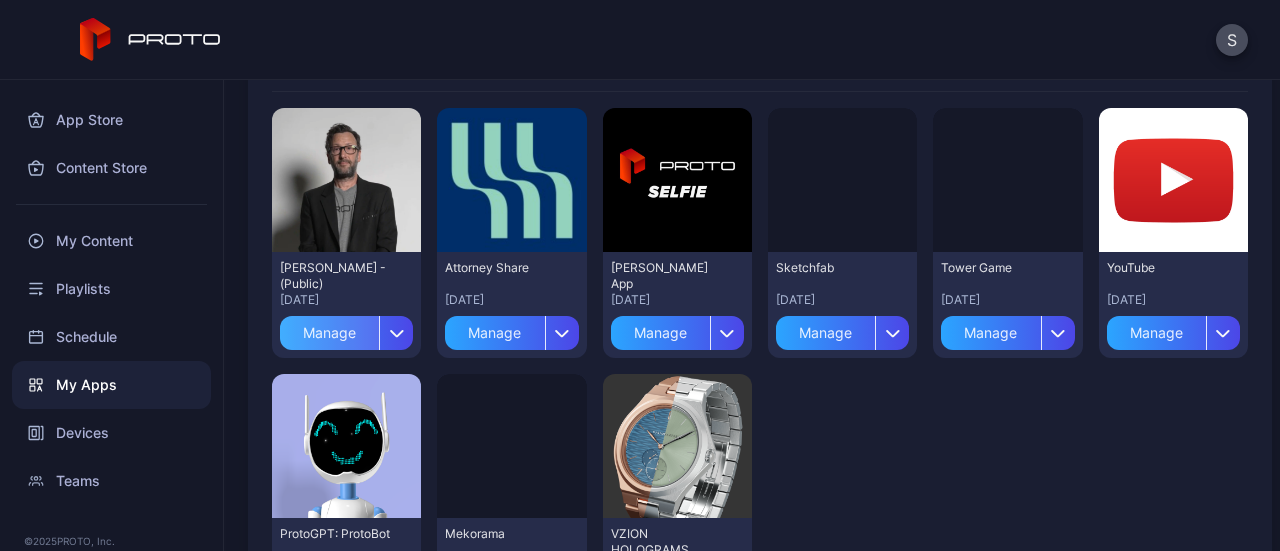 click on "Manage" at bounding box center (329, 333) 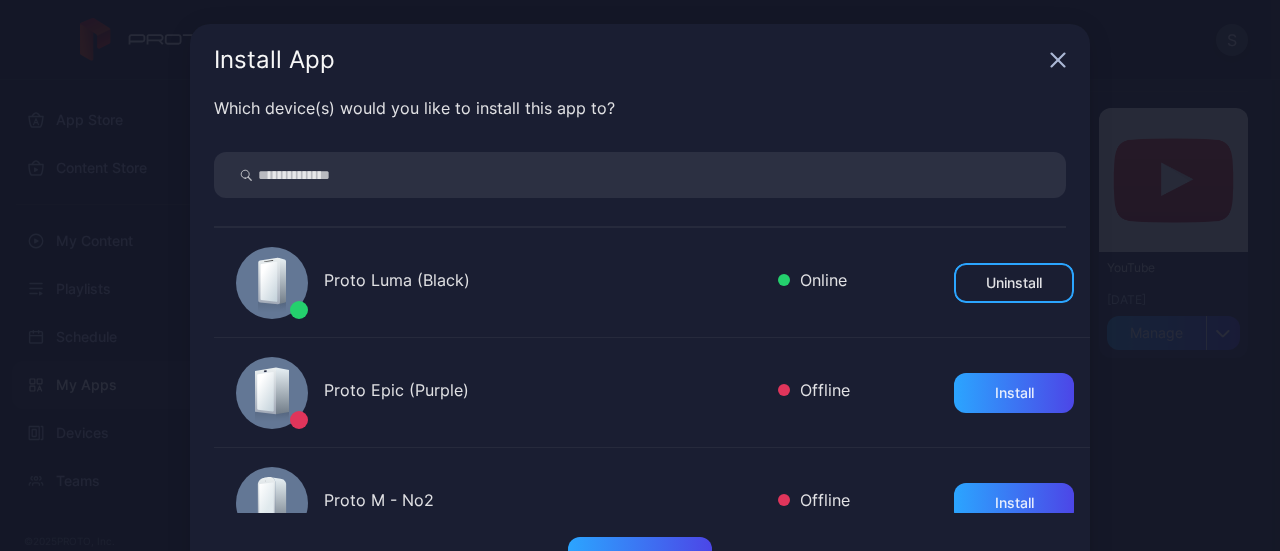scroll, scrollTop: 74, scrollLeft: 0, axis: vertical 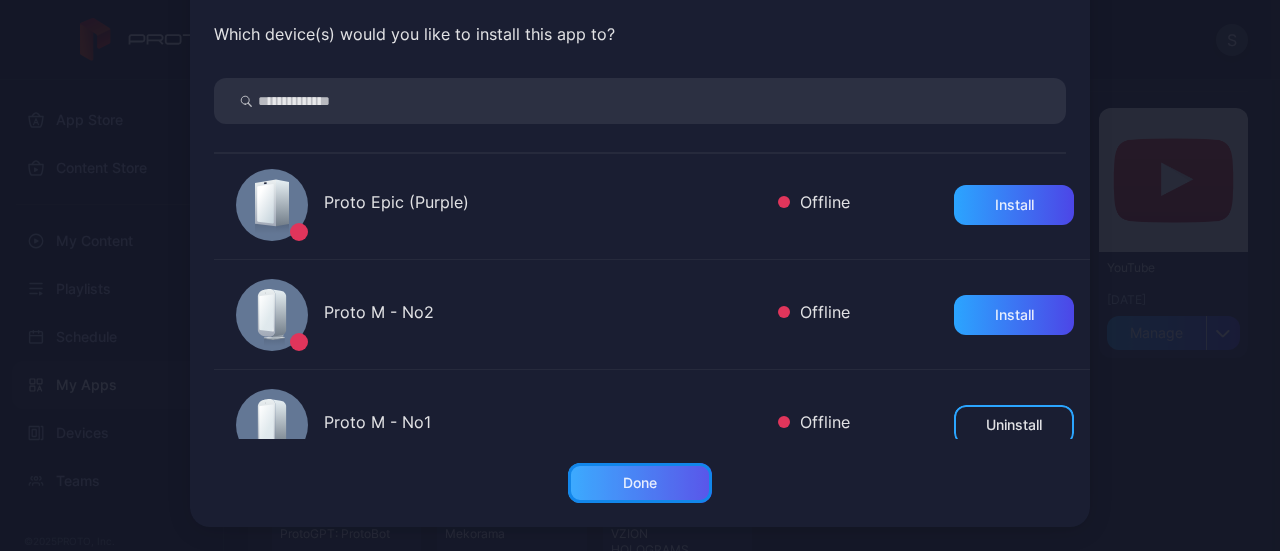 click on "Done" at bounding box center (640, 483) 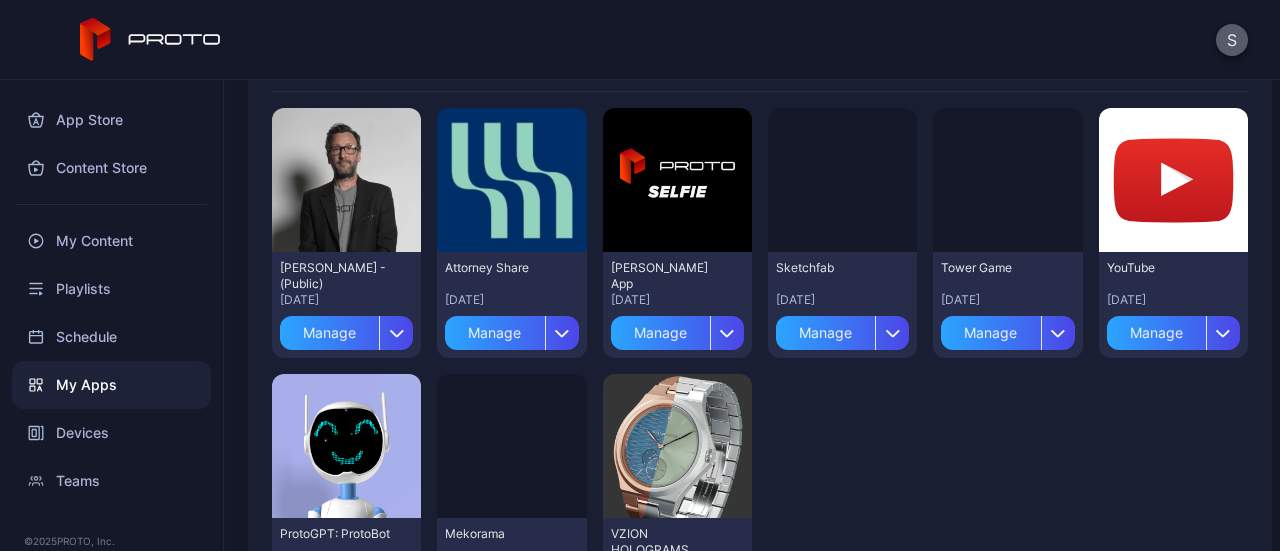 click on "S" at bounding box center (1232, 40) 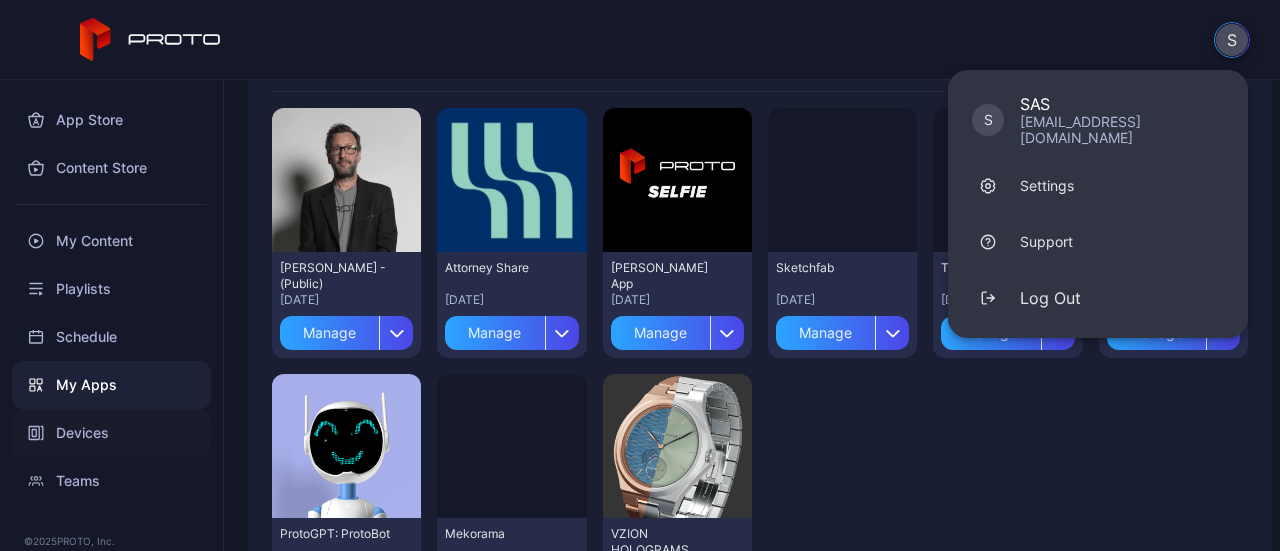 click on "Devices" at bounding box center (111, 433) 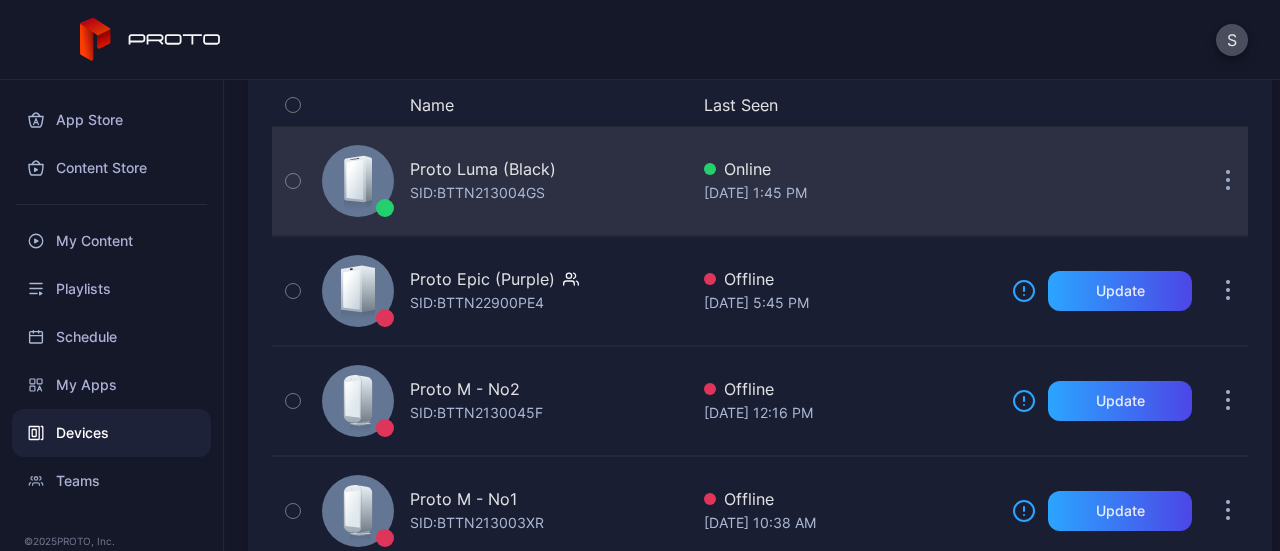 scroll, scrollTop: 262, scrollLeft: 0, axis: vertical 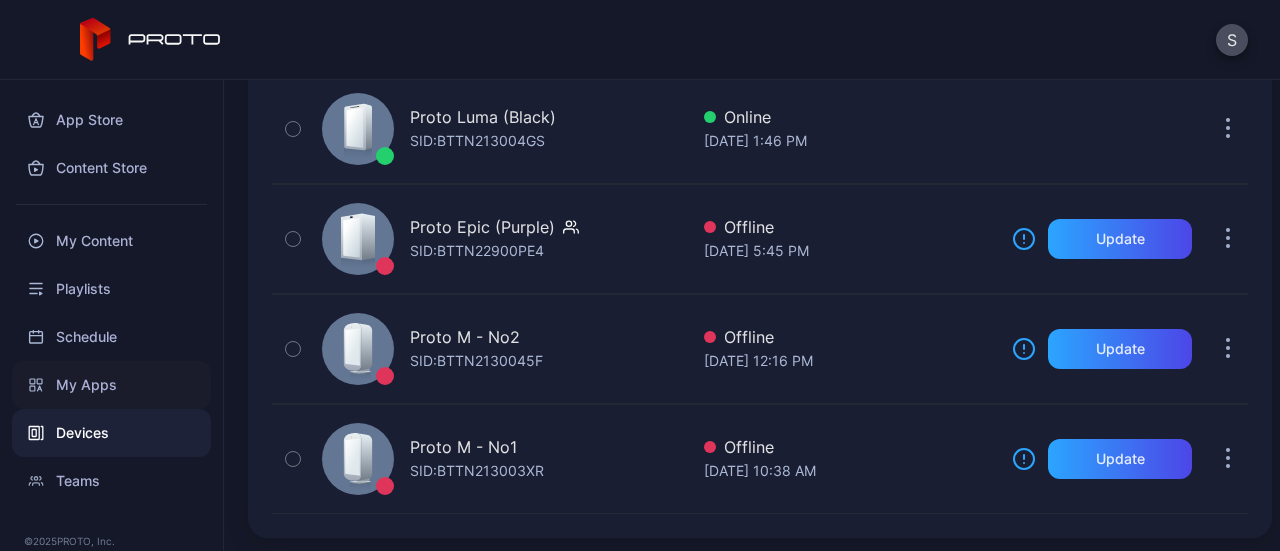 click on "My Apps" at bounding box center (111, 385) 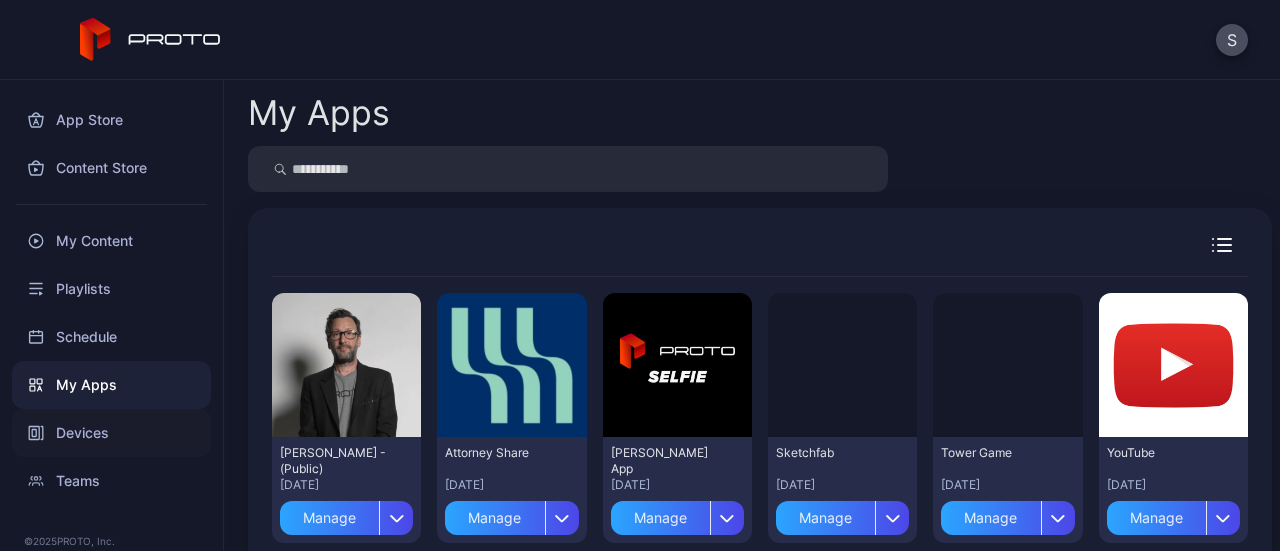 click on "Devices" at bounding box center (111, 433) 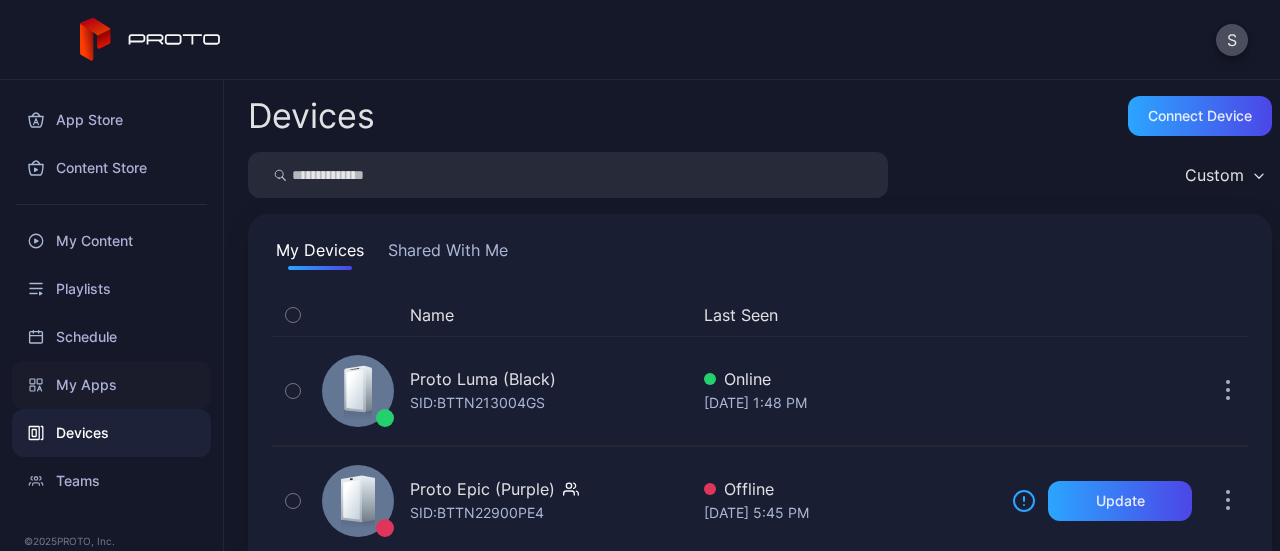 click on "My Apps" at bounding box center [111, 385] 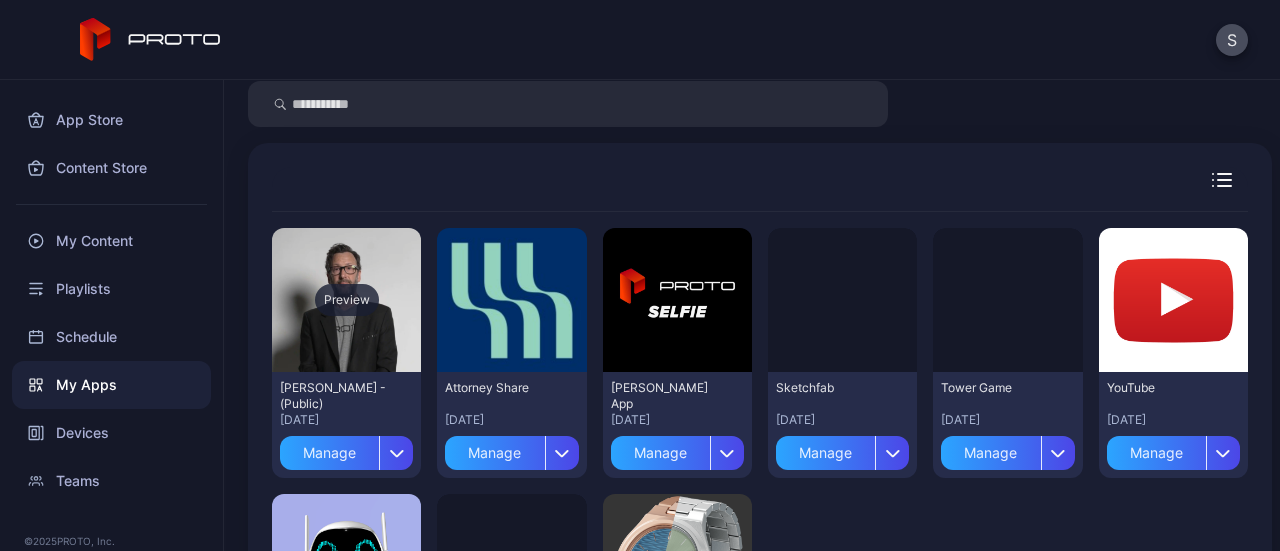 scroll, scrollTop: 77, scrollLeft: 0, axis: vertical 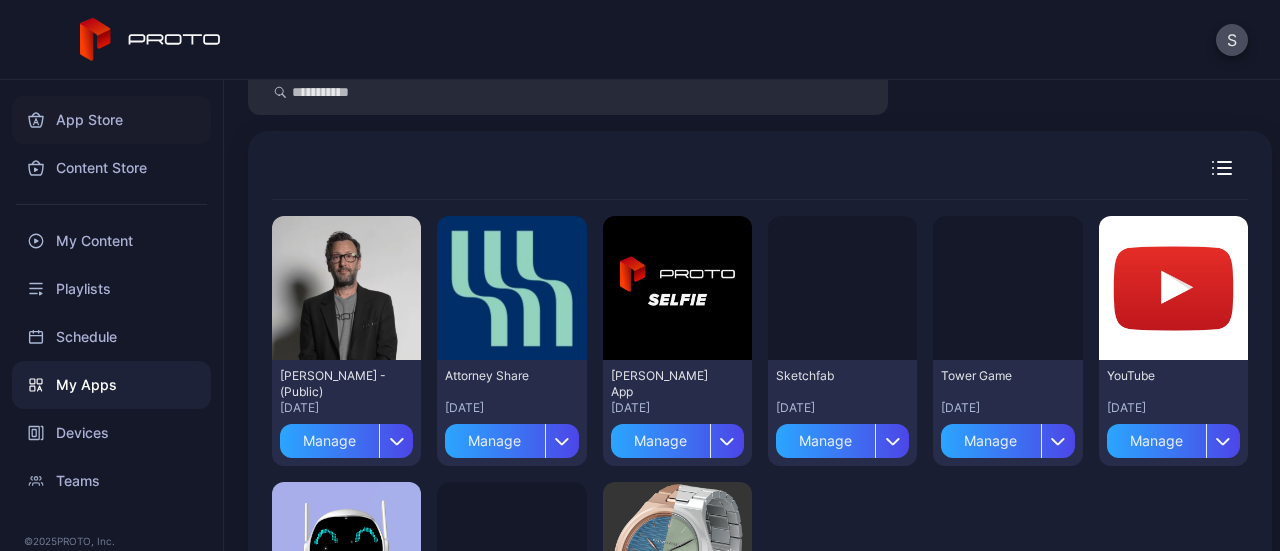 click on "App Store" at bounding box center (111, 120) 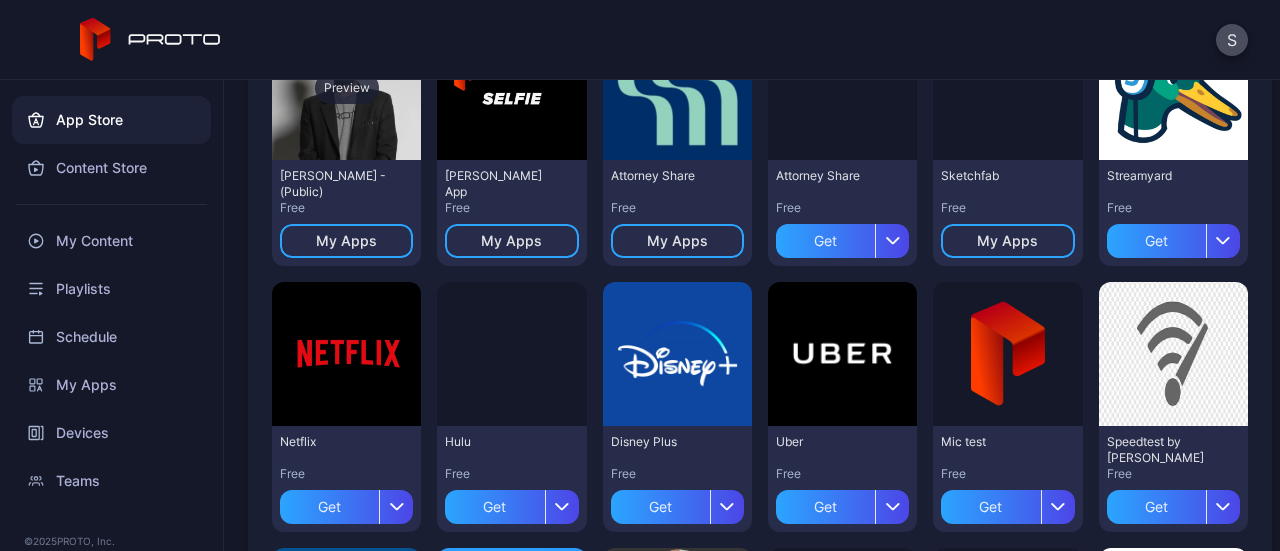 scroll, scrollTop: 315, scrollLeft: 0, axis: vertical 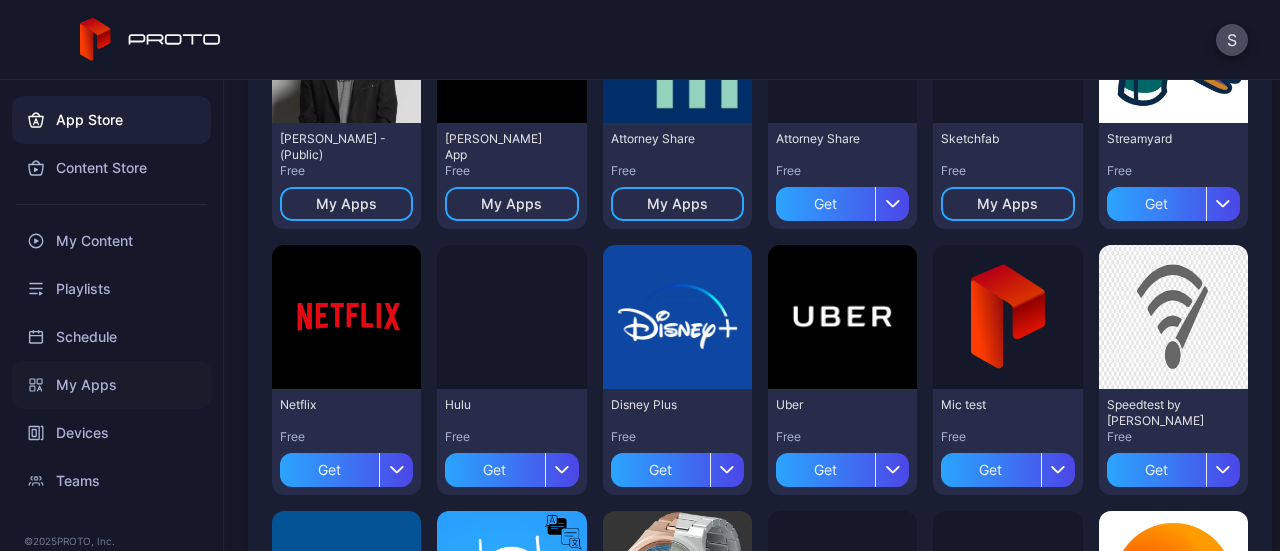click on "My Apps" at bounding box center (111, 385) 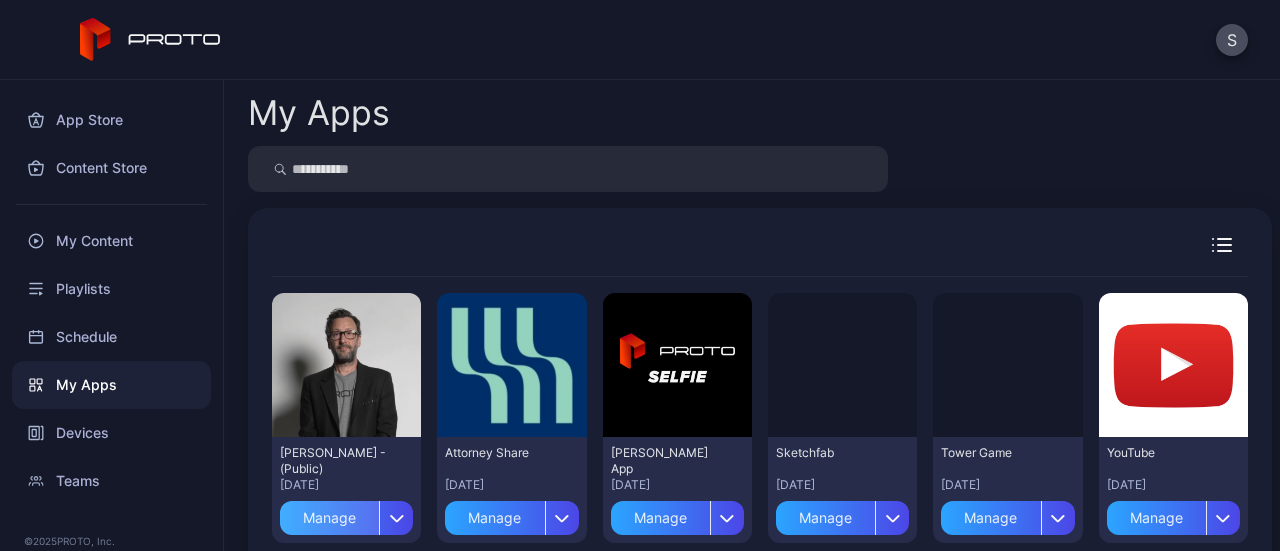 click on "Manage" at bounding box center (329, 518) 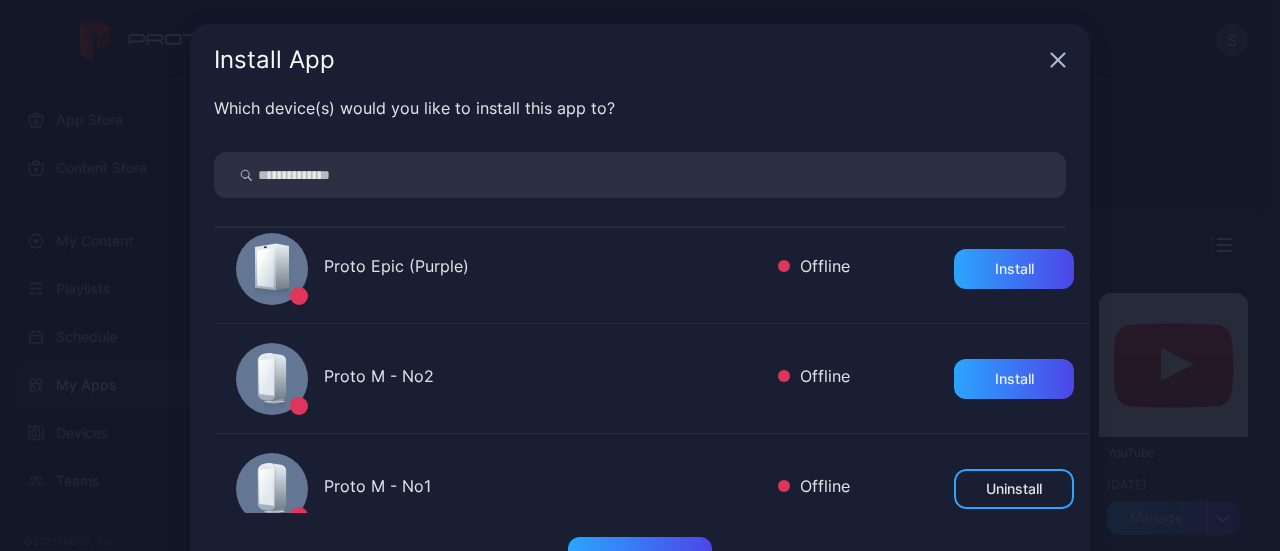 scroll, scrollTop: 154, scrollLeft: 0, axis: vertical 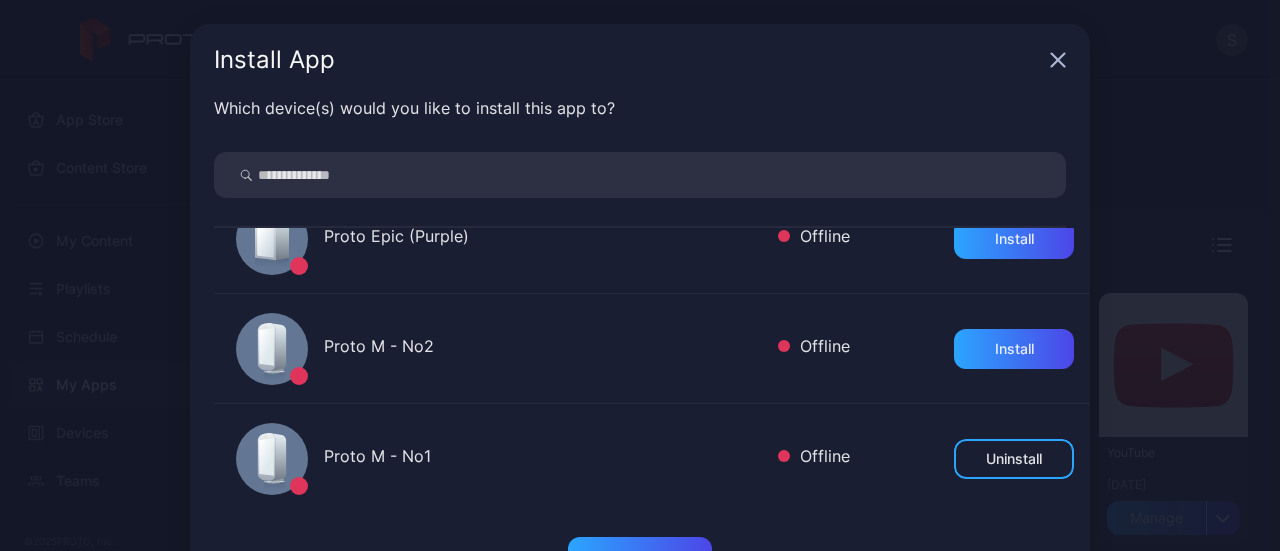 click 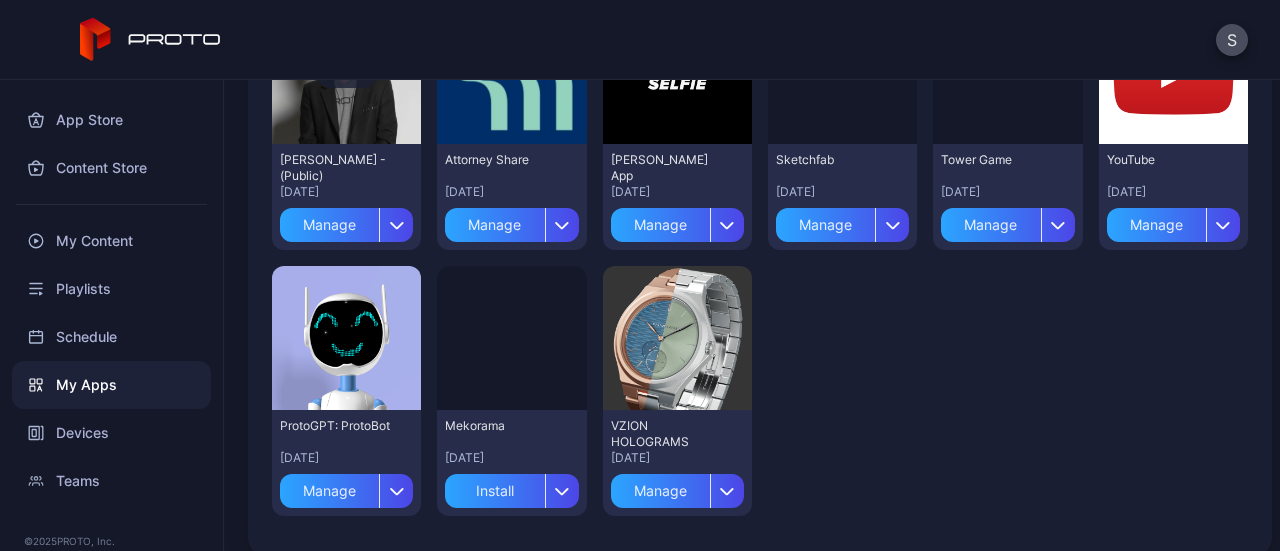 scroll, scrollTop: 295, scrollLeft: 0, axis: vertical 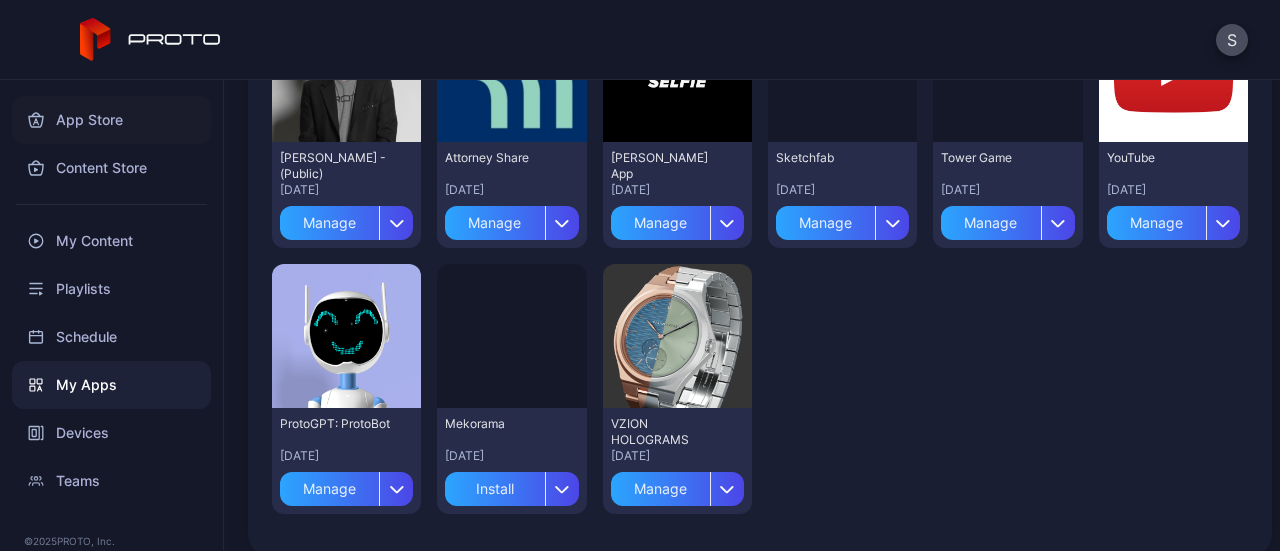 click on "App Store" at bounding box center (111, 120) 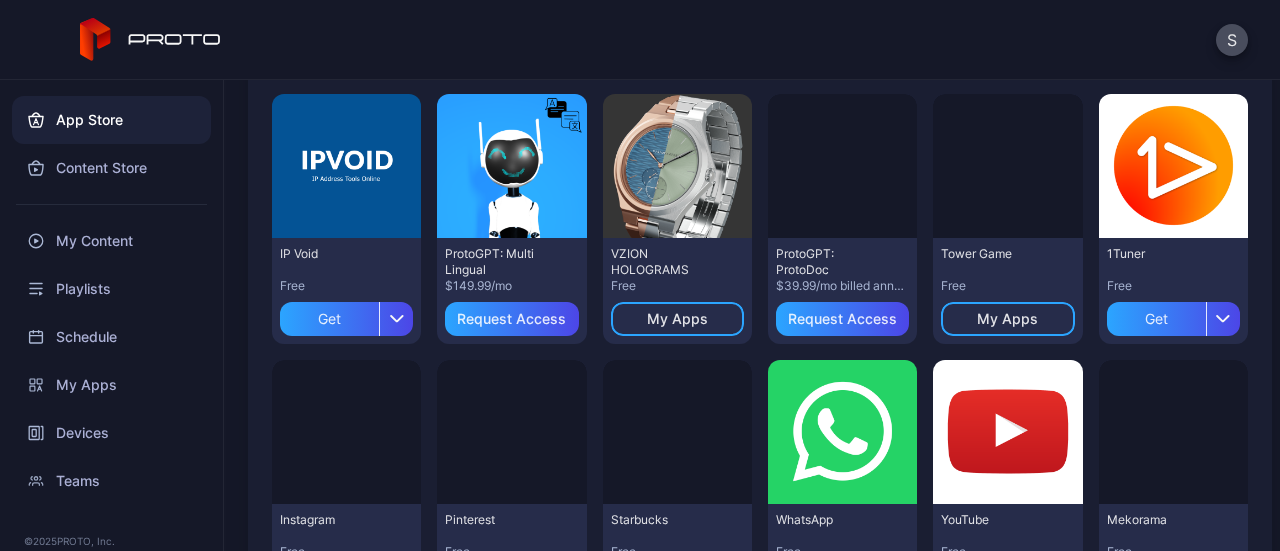 scroll, scrollTop: 733, scrollLeft: 0, axis: vertical 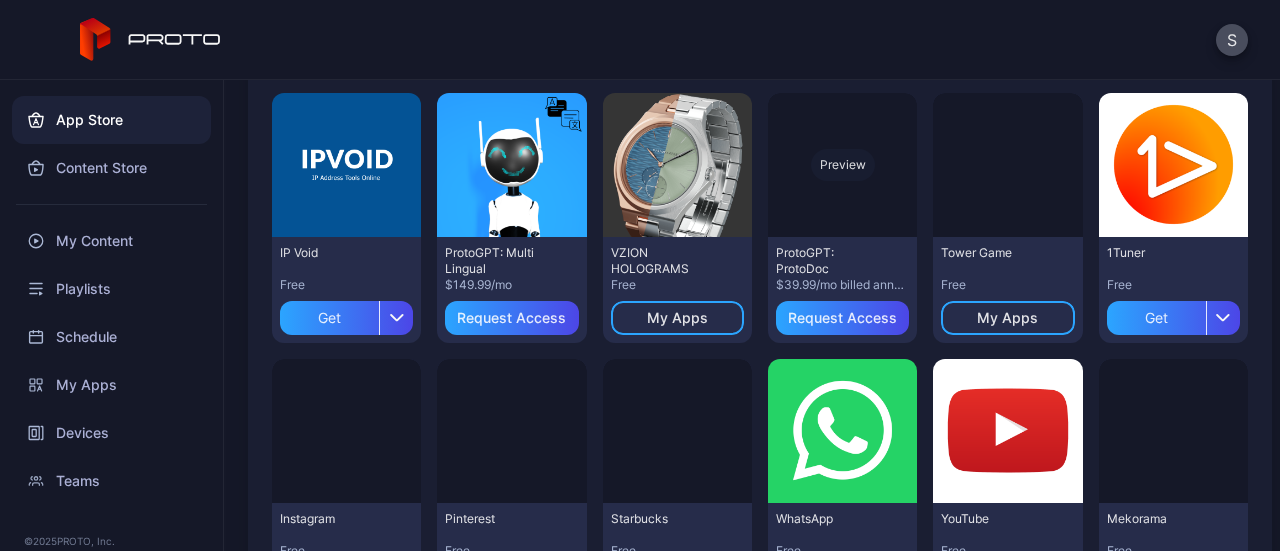 click on "Preview" at bounding box center (843, 165) 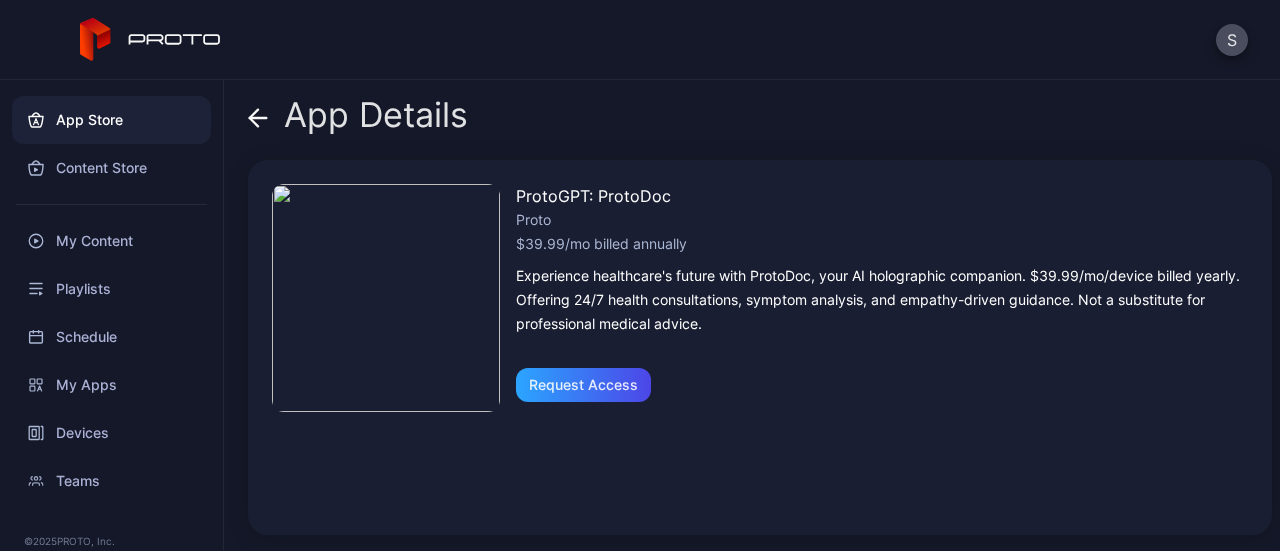 click on "App Details" at bounding box center [358, 120] 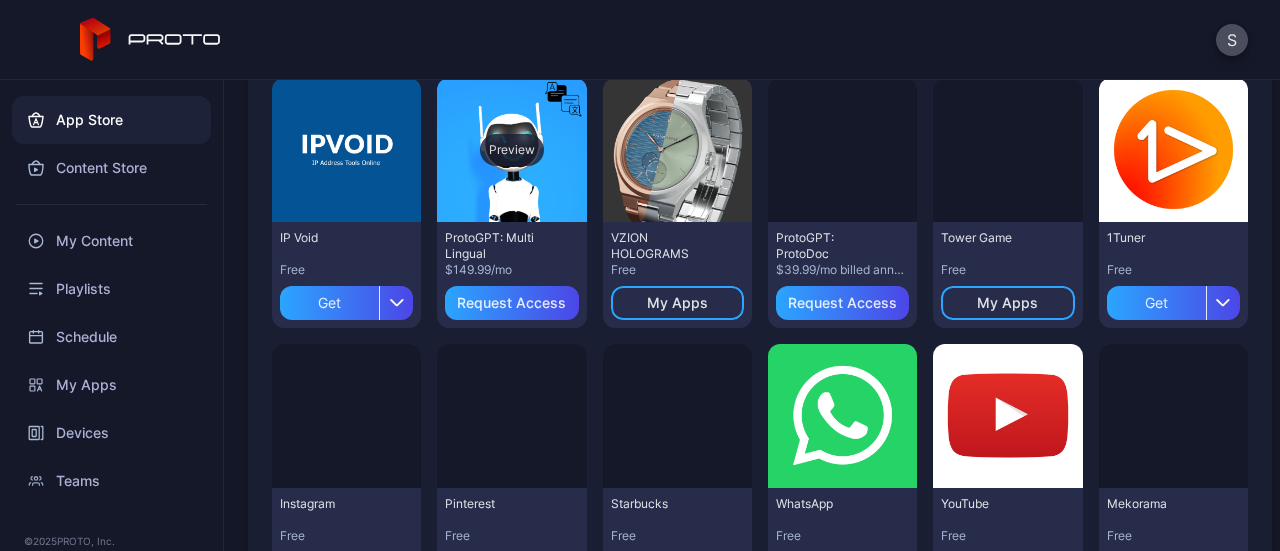 scroll, scrollTop: 747, scrollLeft: 0, axis: vertical 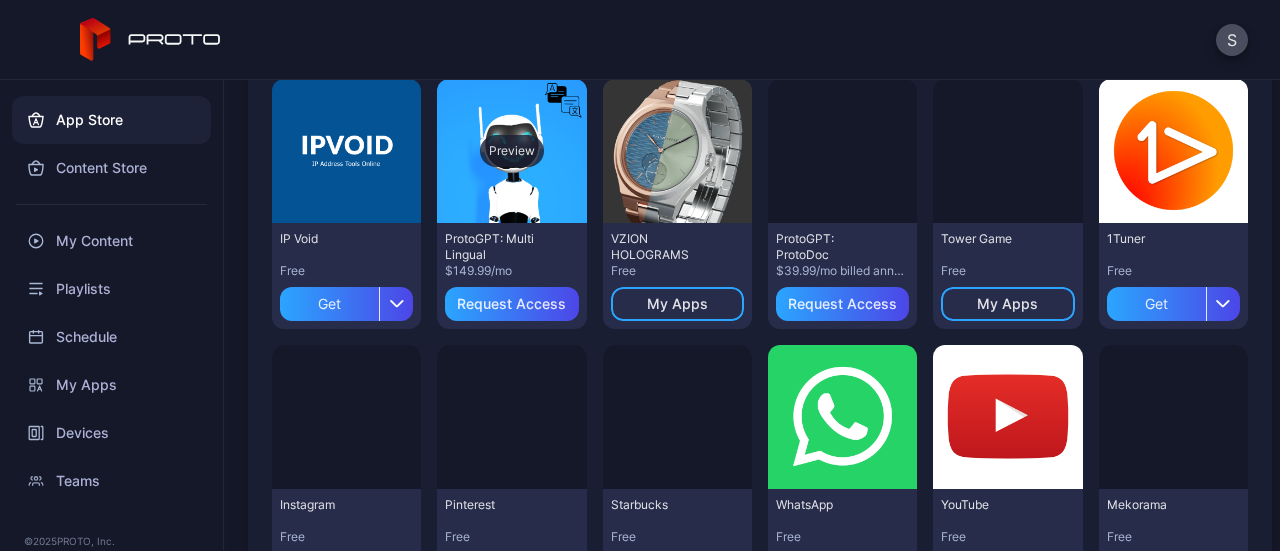 click on "Preview" at bounding box center [511, 151] 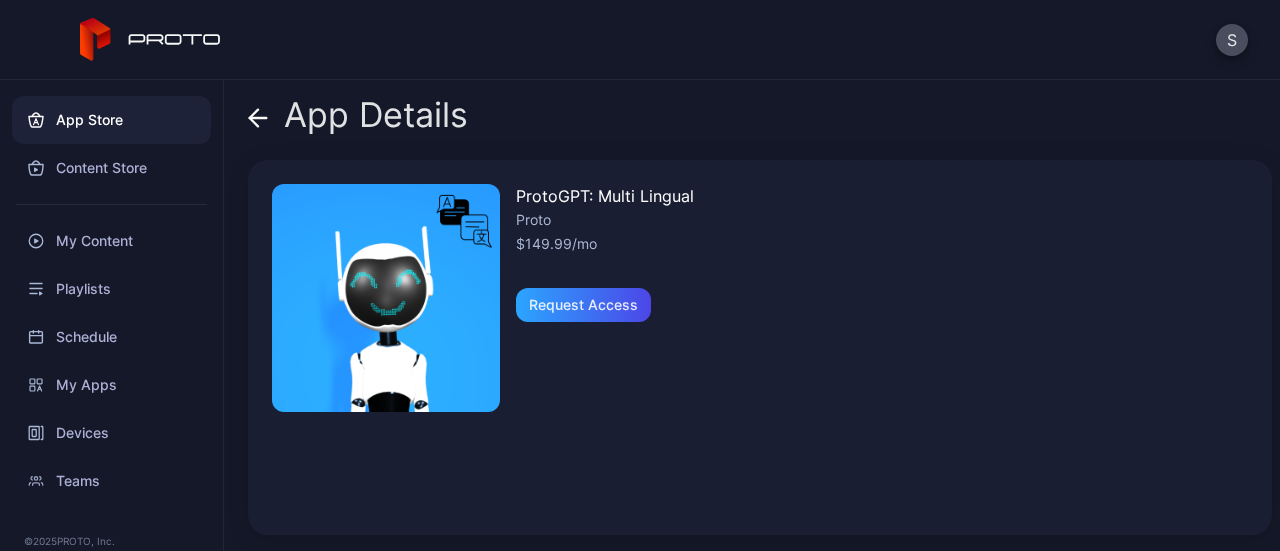 click on "App Details ProtoGPT: Multi Lingual Proto $149.99/mo Request Access" at bounding box center [752, 315] 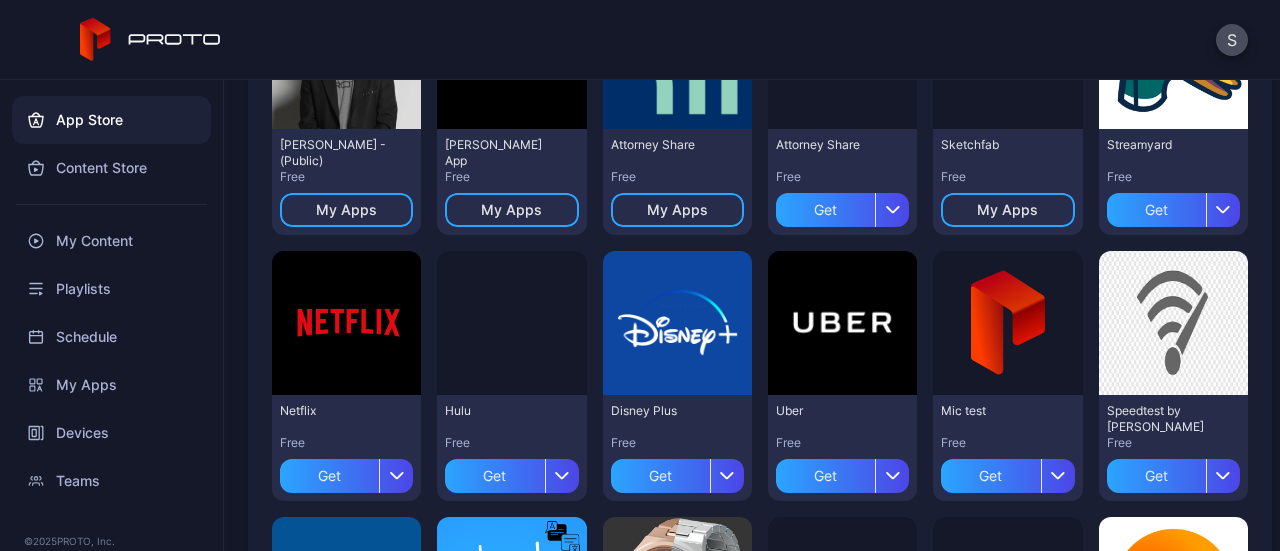 scroll, scrollTop: 290, scrollLeft: 0, axis: vertical 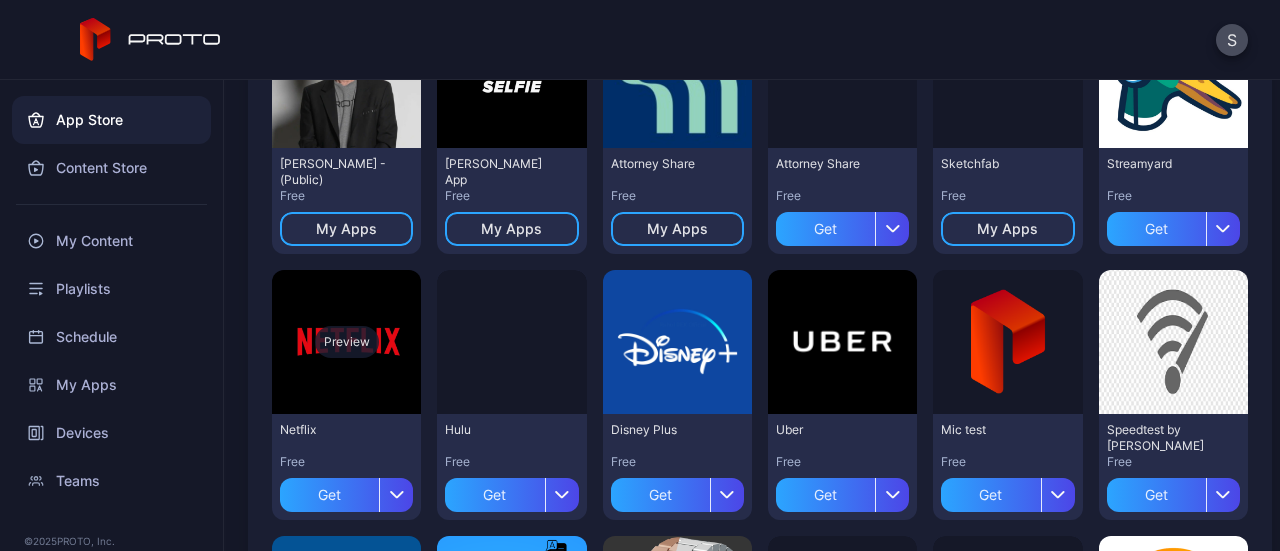 click on "Preview" at bounding box center (347, 342) 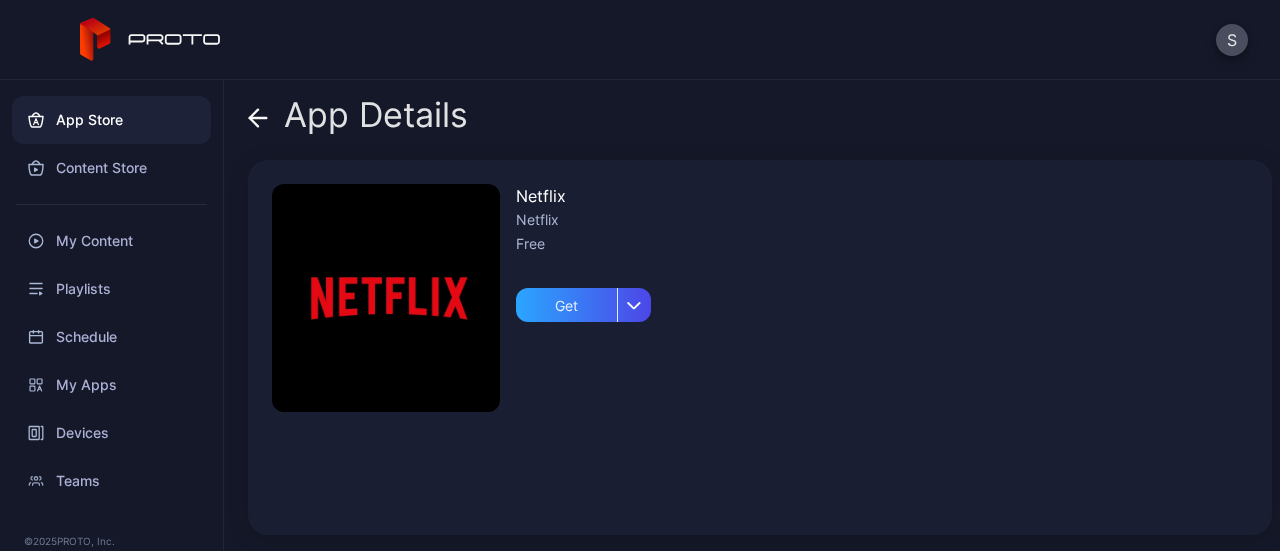 click 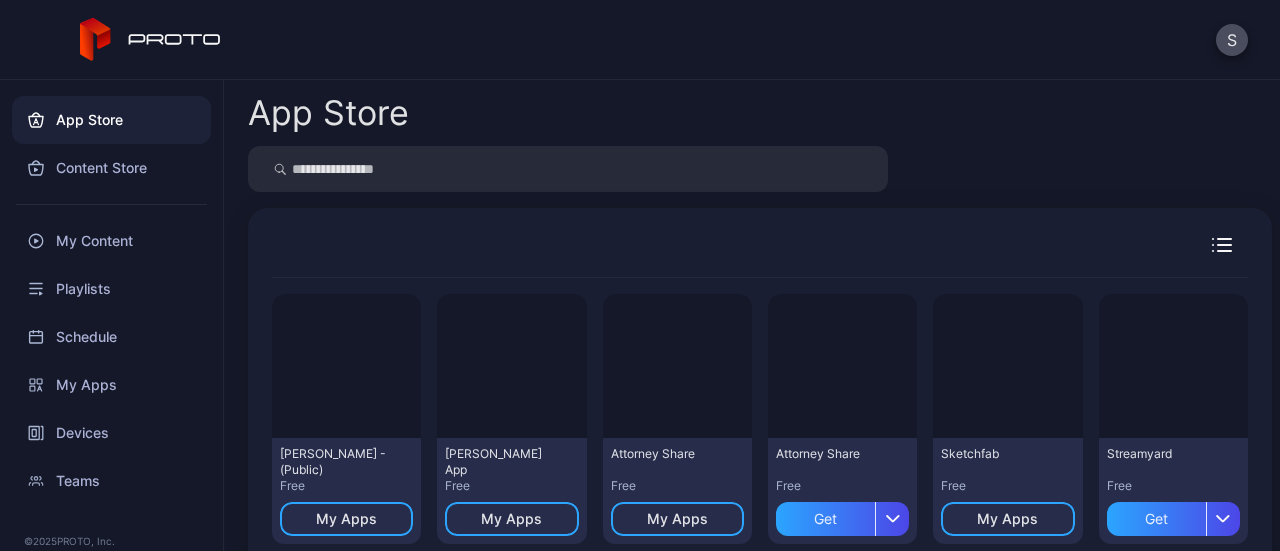 scroll, scrollTop: 290, scrollLeft: 0, axis: vertical 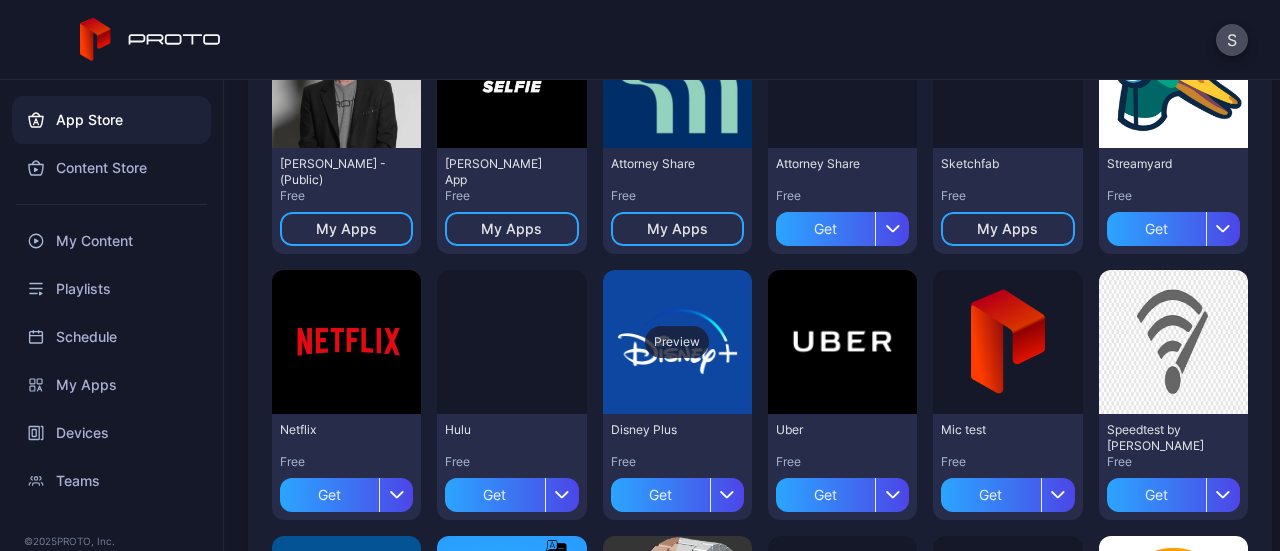 click on "Preview" at bounding box center [677, 342] 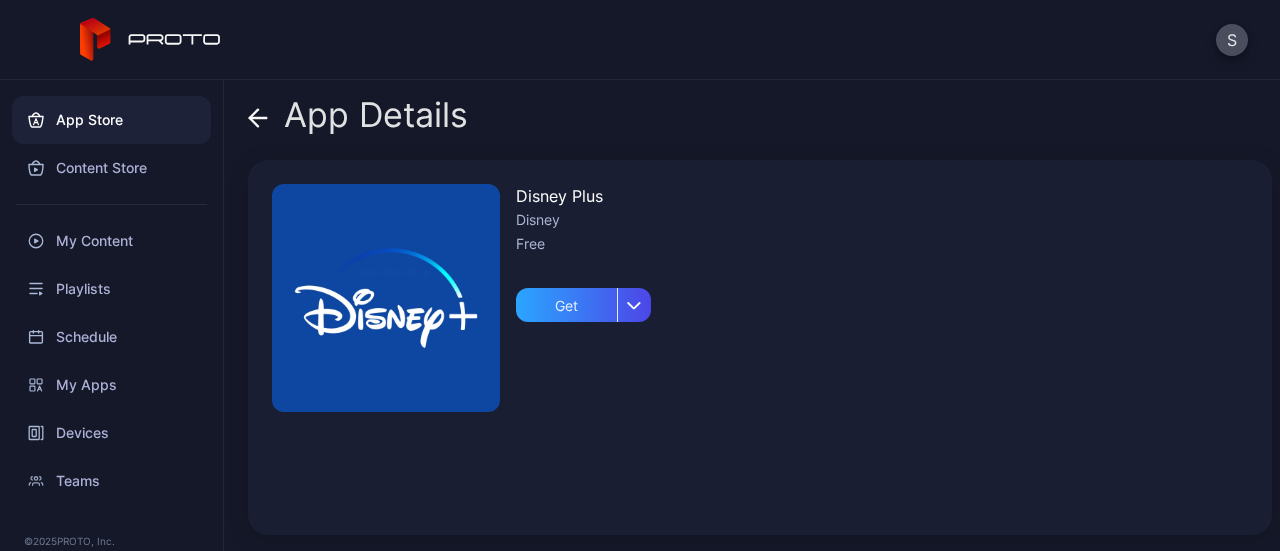 click 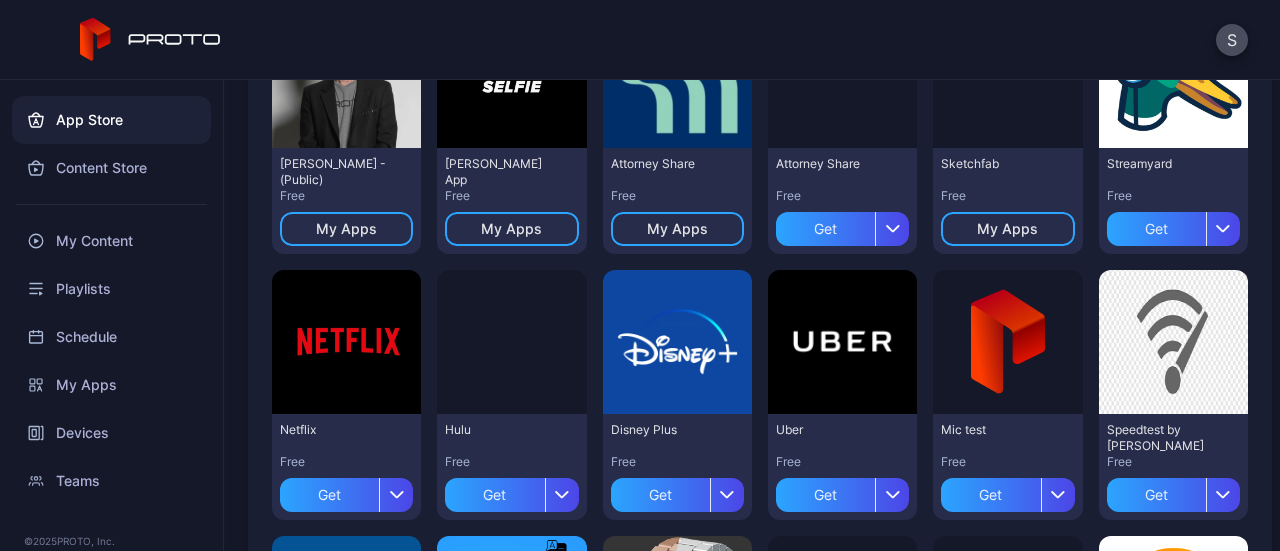 scroll, scrollTop: 114, scrollLeft: 0, axis: vertical 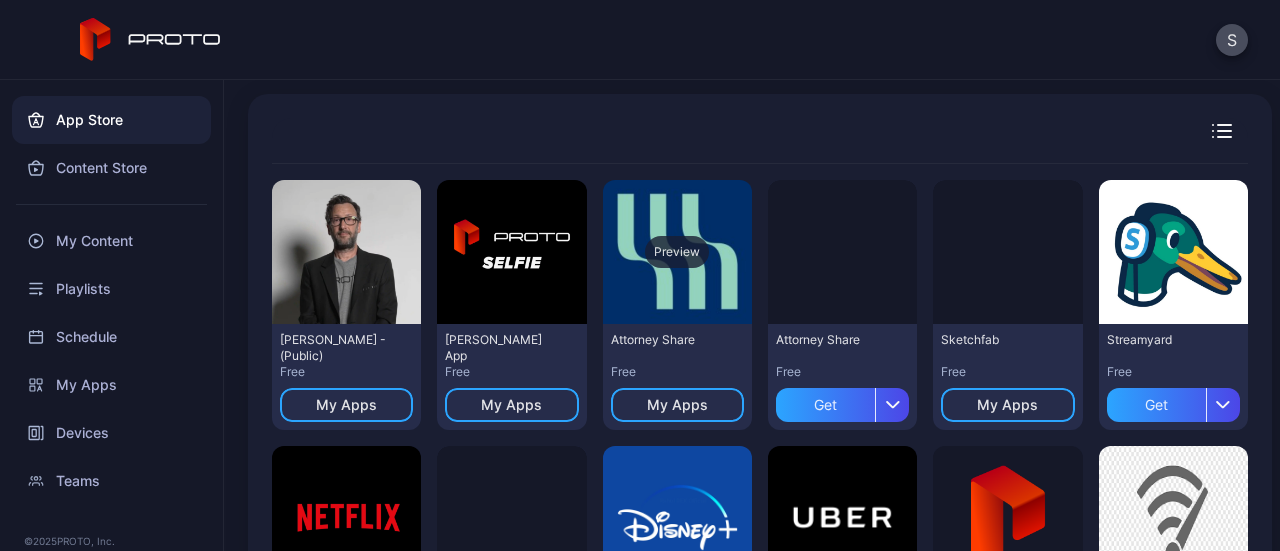 click on "Preview" at bounding box center [677, 252] 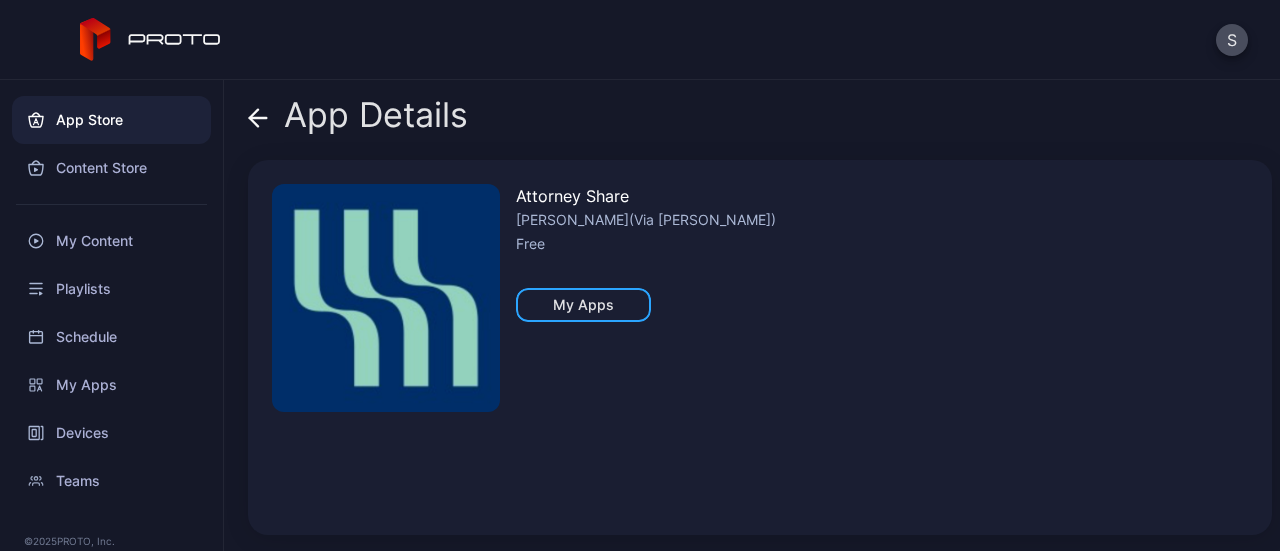 click 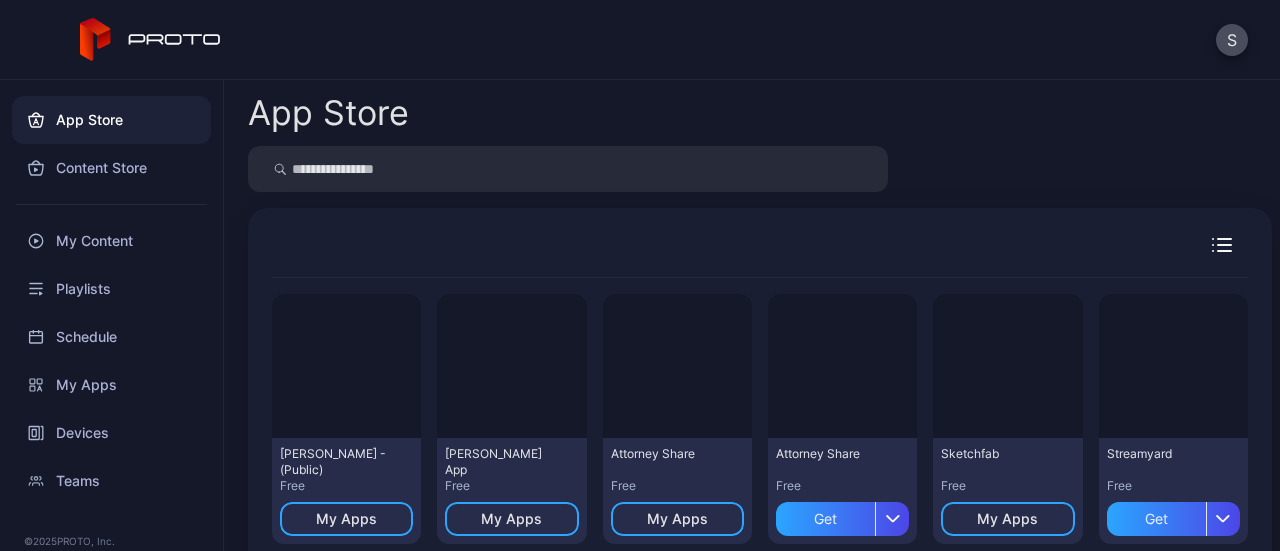 scroll, scrollTop: 114, scrollLeft: 0, axis: vertical 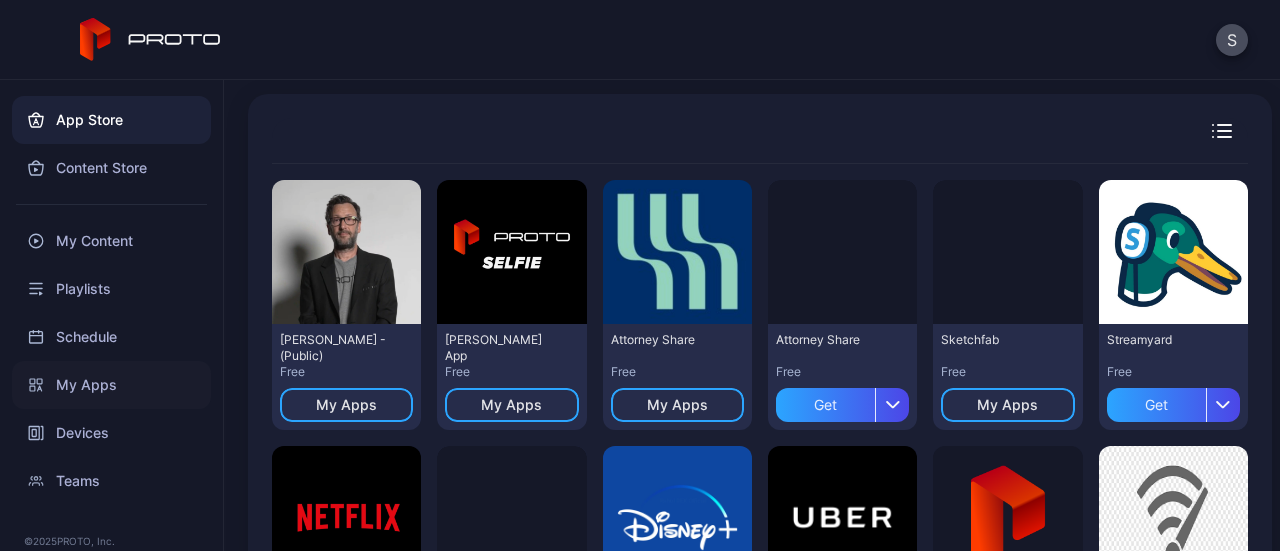 click on "My Apps" at bounding box center (111, 385) 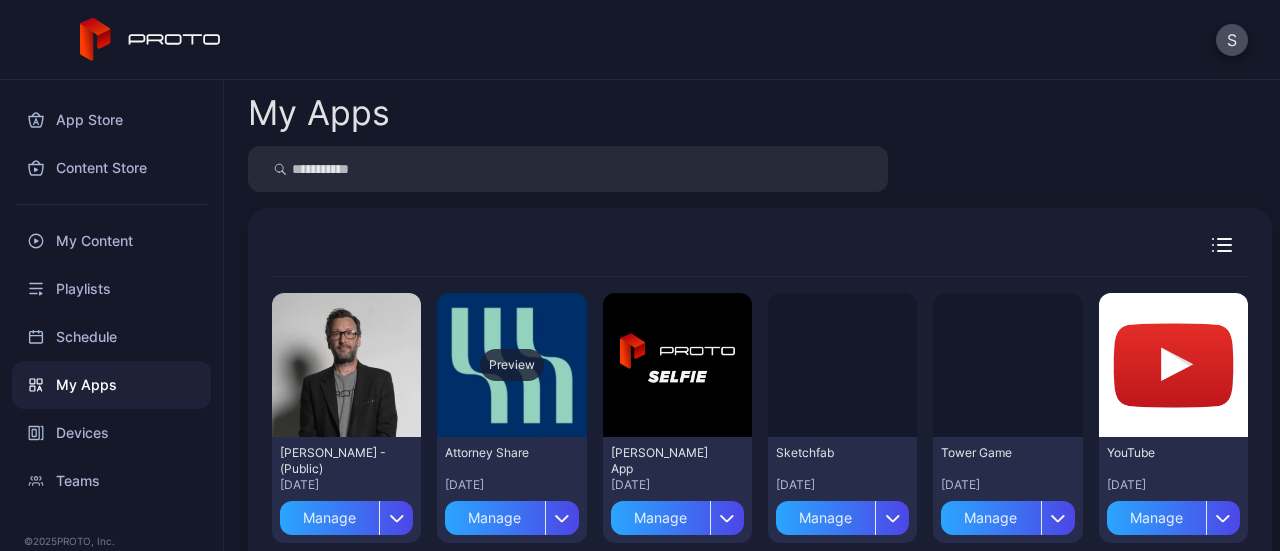 scroll, scrollTop: 156, scrollLeft: 0, axis: vertical 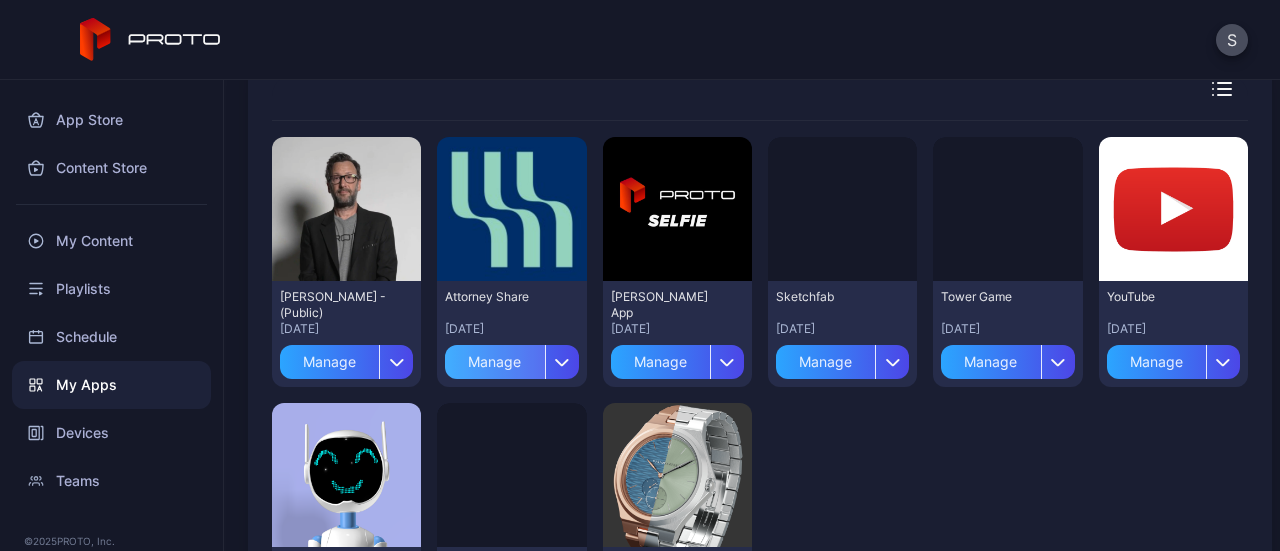 click on "Manage" at bounding box center [494, 362] 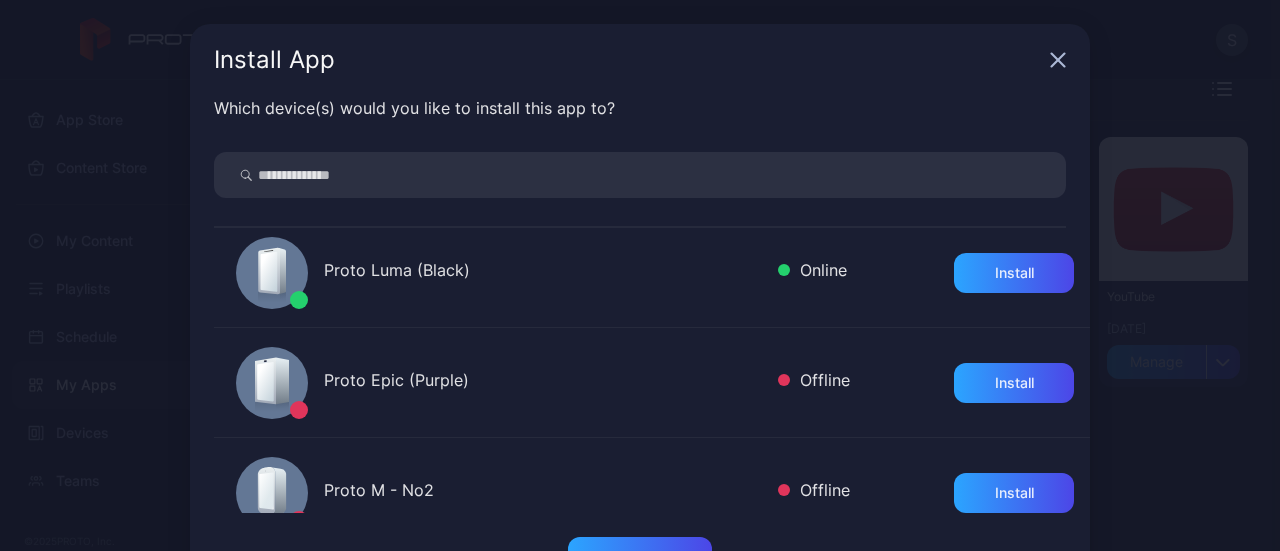 scroll, scrollTop: 0, scrollLeft: 0, axis: both 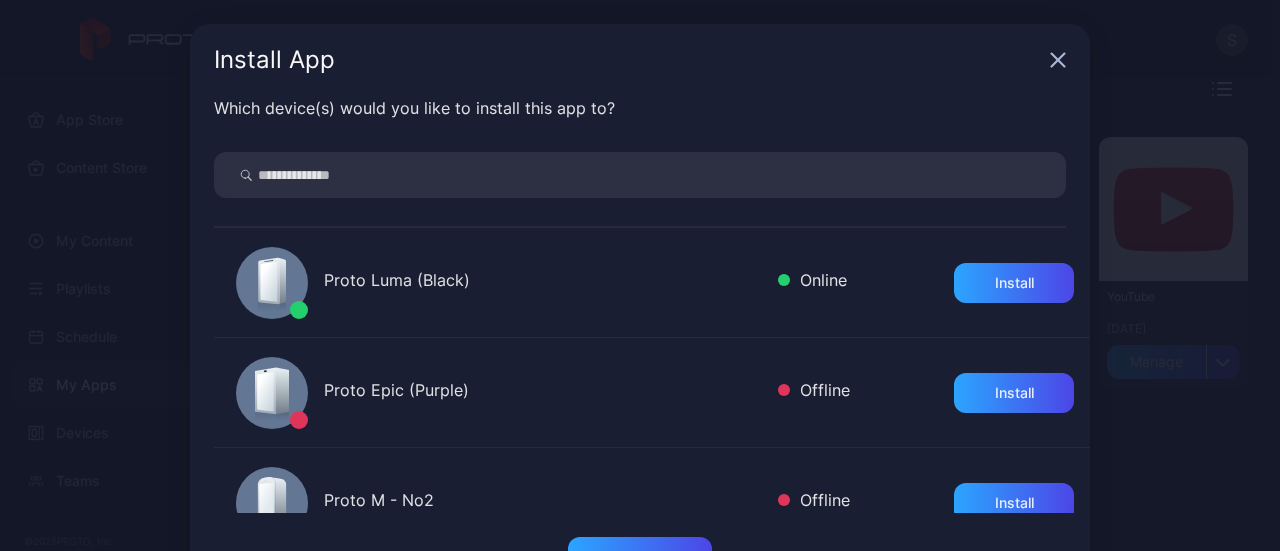 click 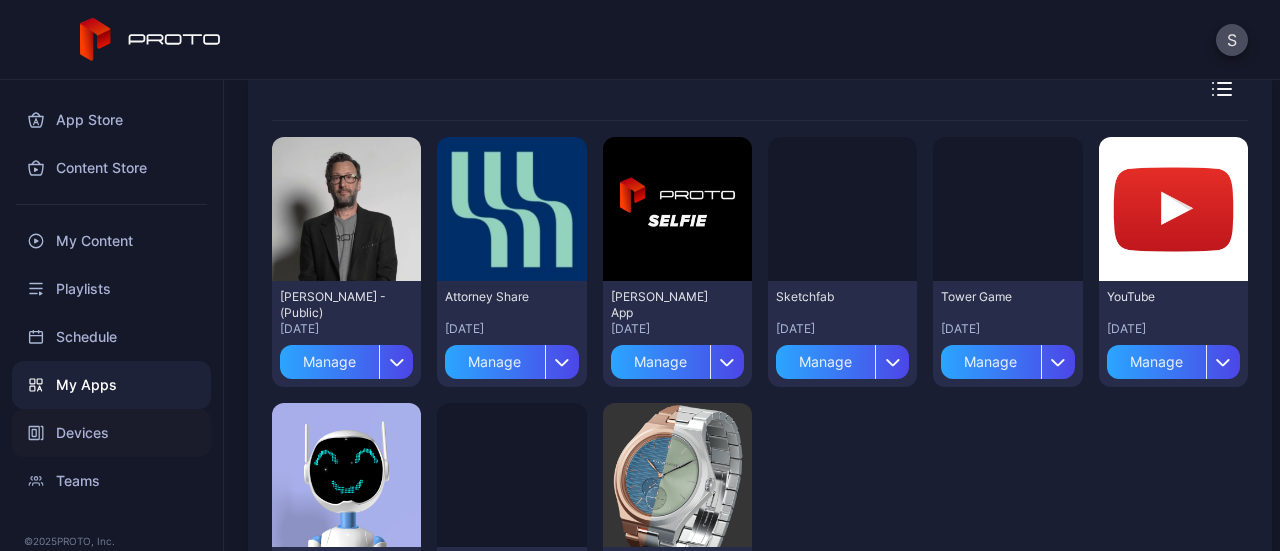 click on "Devices" at bounding box center [111, 433] 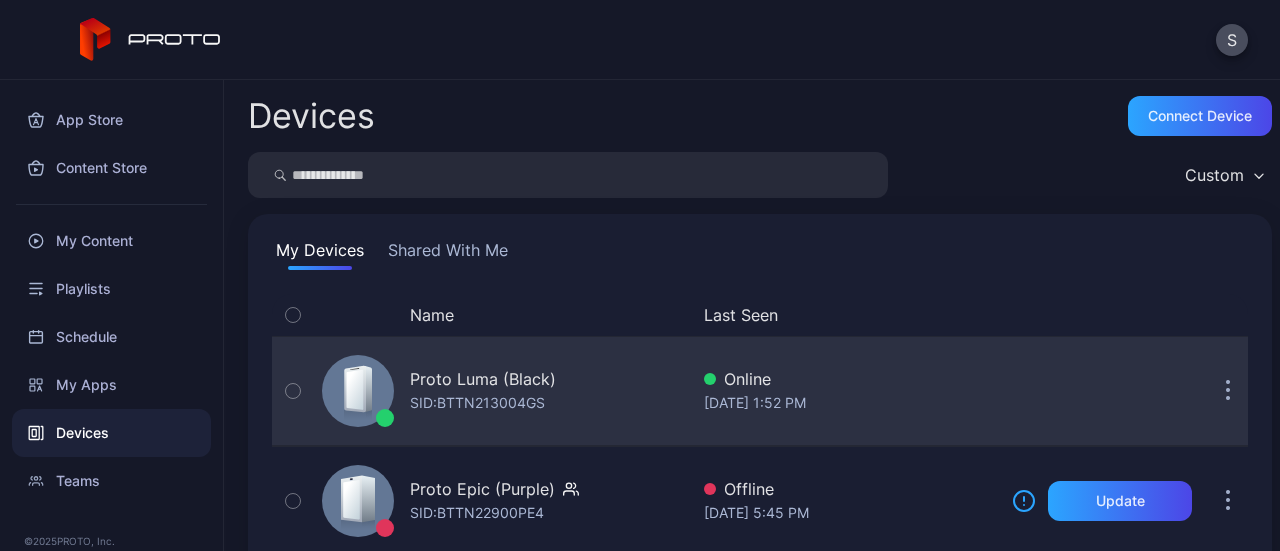 scroll, scrollTop: 262, scrollLeft: 0, axis: vertical 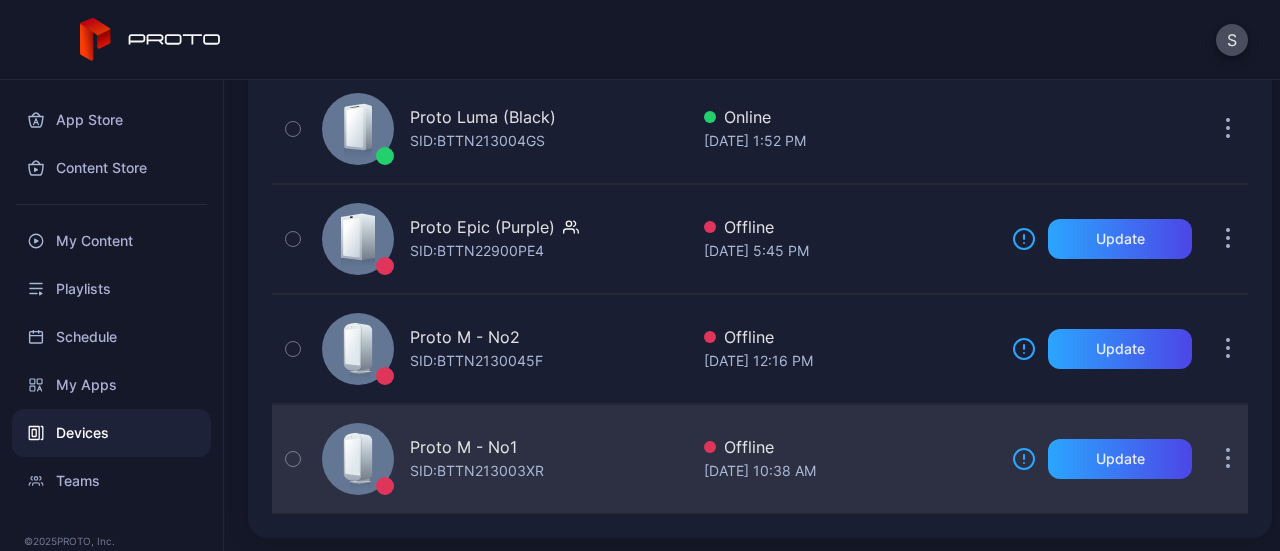 click on "Proto M - No1 SID:  BTTN213003XR Offline [DATE] 10:38 AM Update" at bounding box center [760, 459] 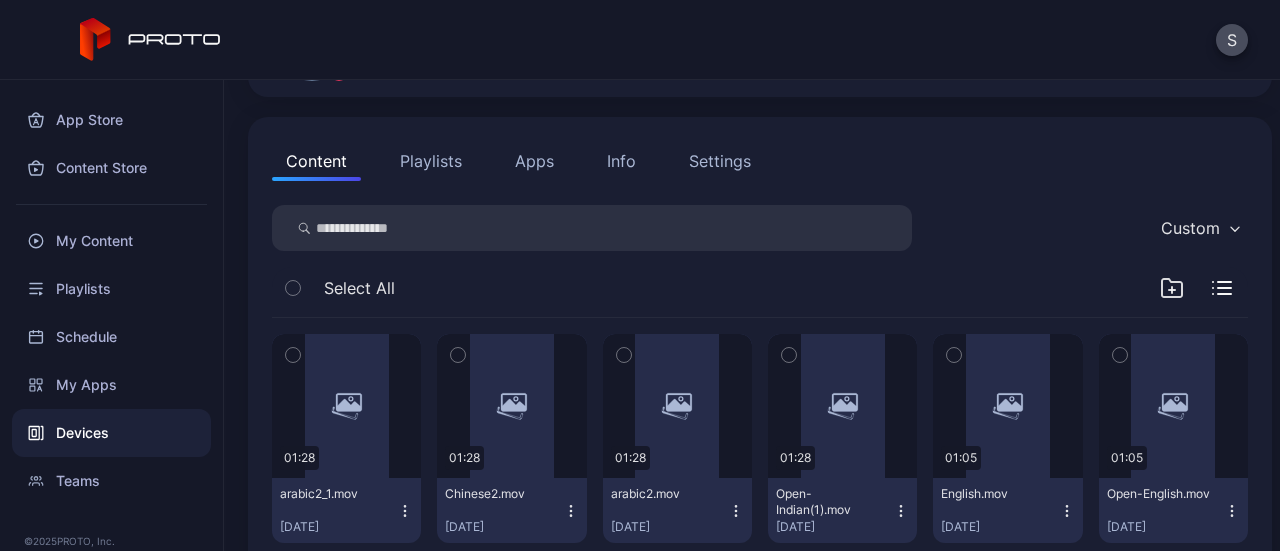 scroll, scrollTop: 0, scrollLeft: 0, axis: both 